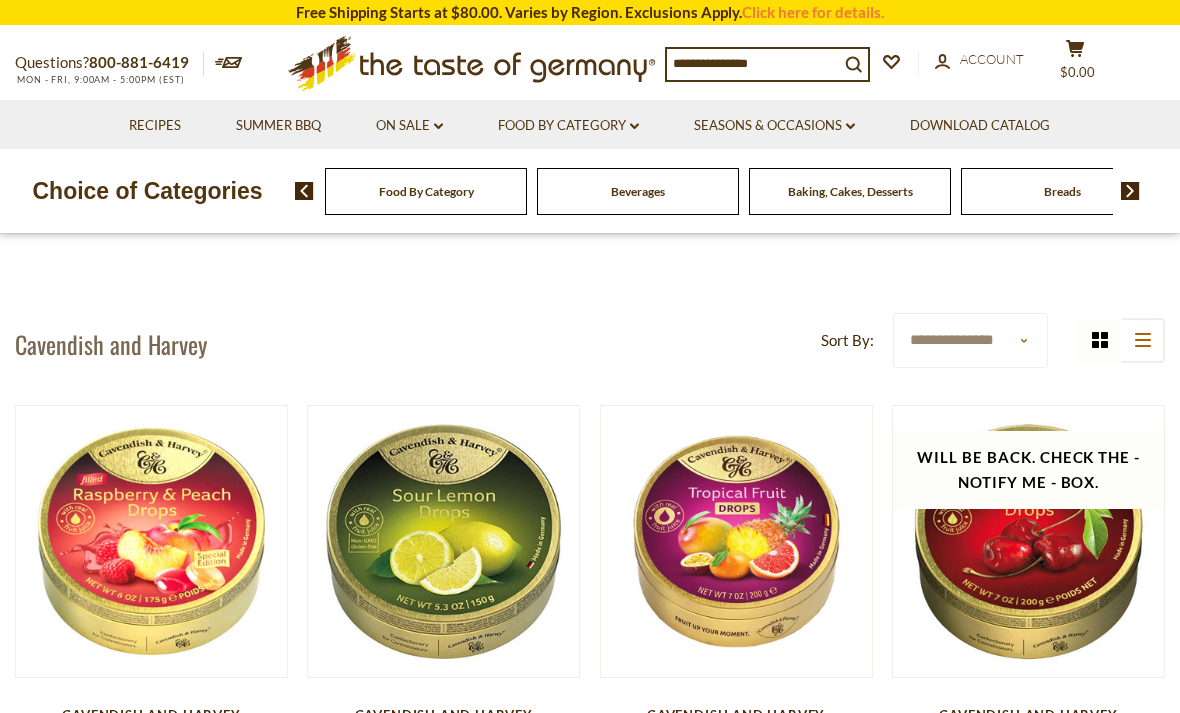scroll, scrollTop: 0, scrollLeft: 0, axis: both 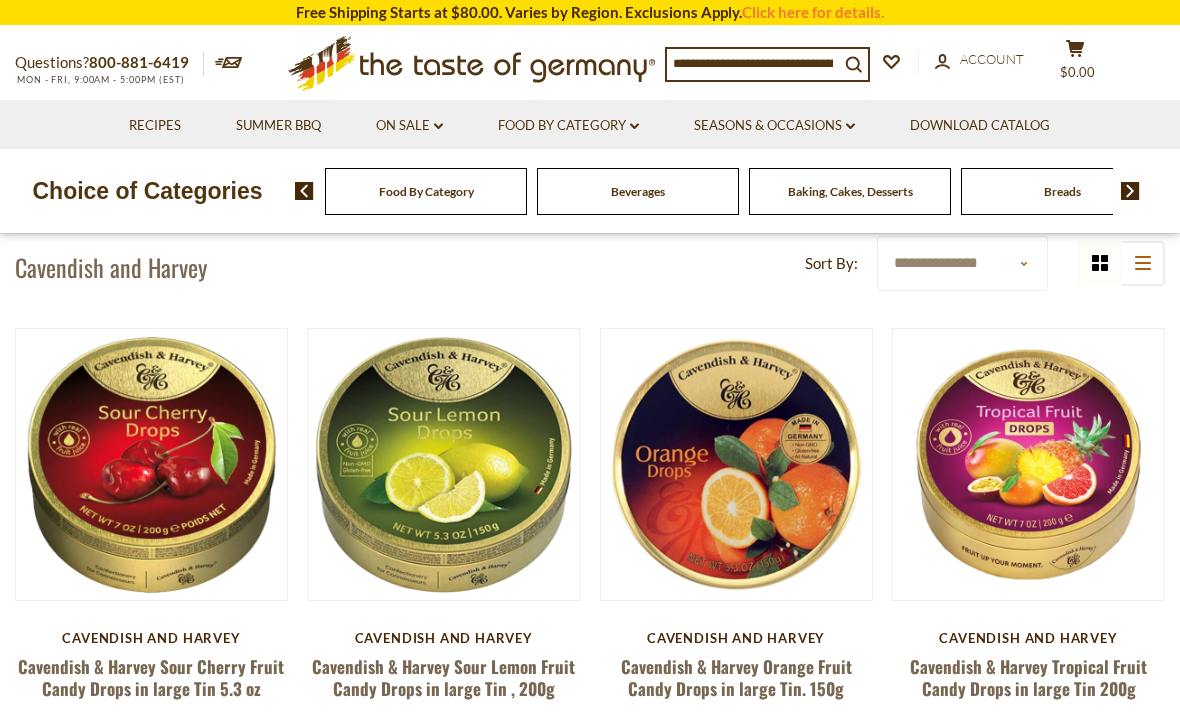 click on "Food By Category
dropdown_arrow" at bounding box center [568, 126] 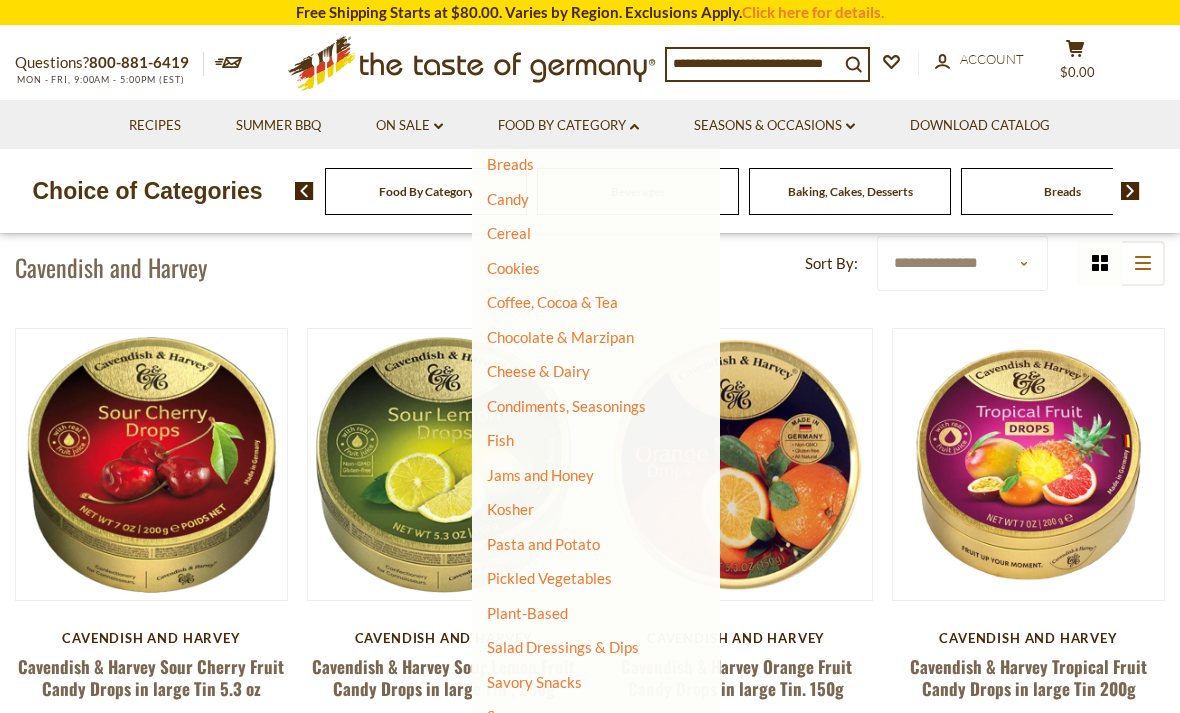 scroll, scrollTop: 187, scrollLeft: 0, axis: vertical 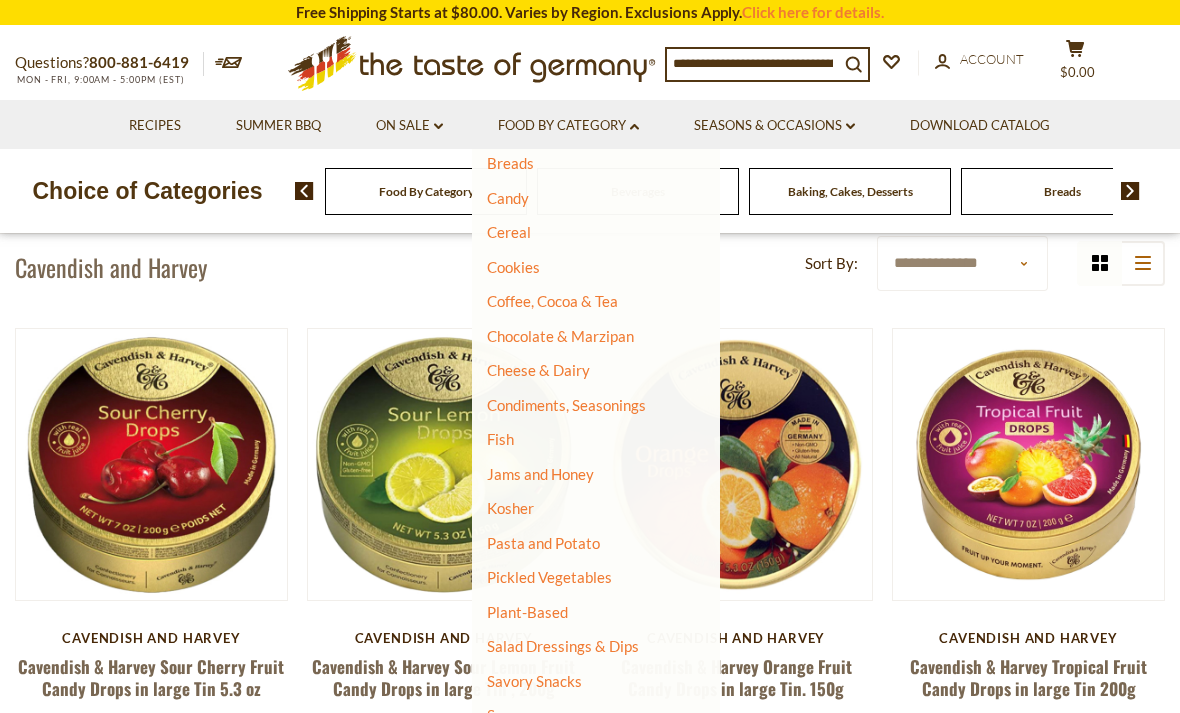 click on "Coffee, Cocoa & Tea" at bounding box center (552, 301) 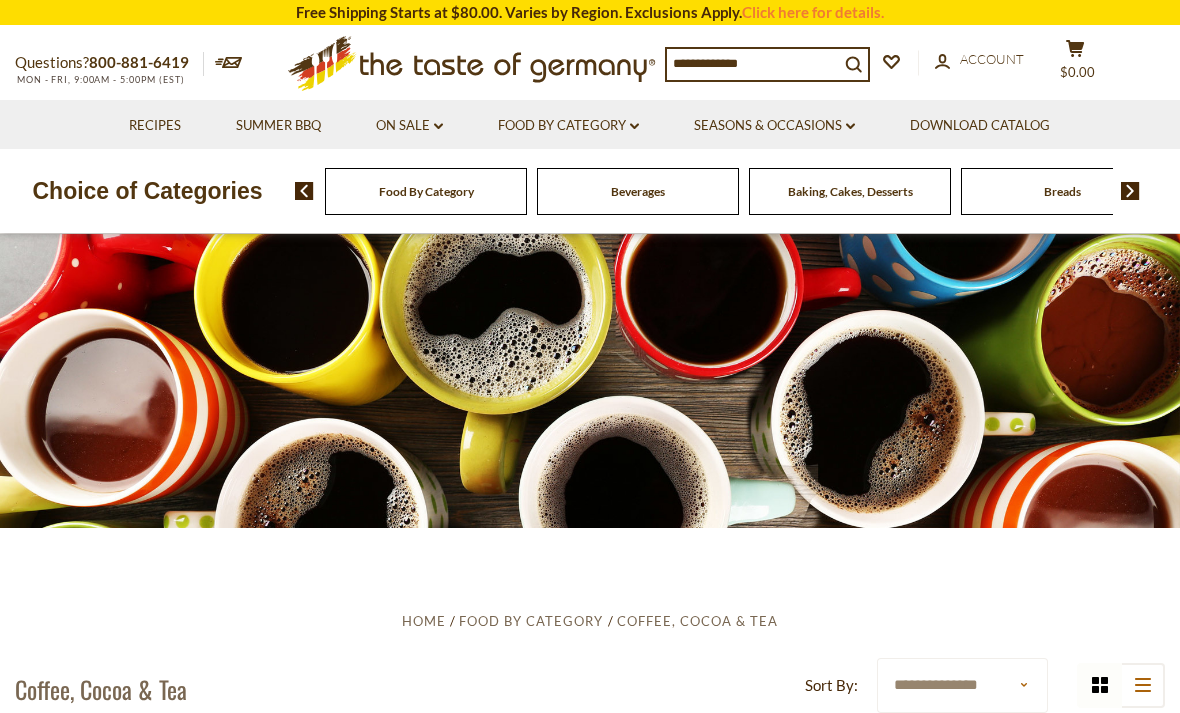 scroll, scrollTop: 0, scrollLeft: 0, axis: both 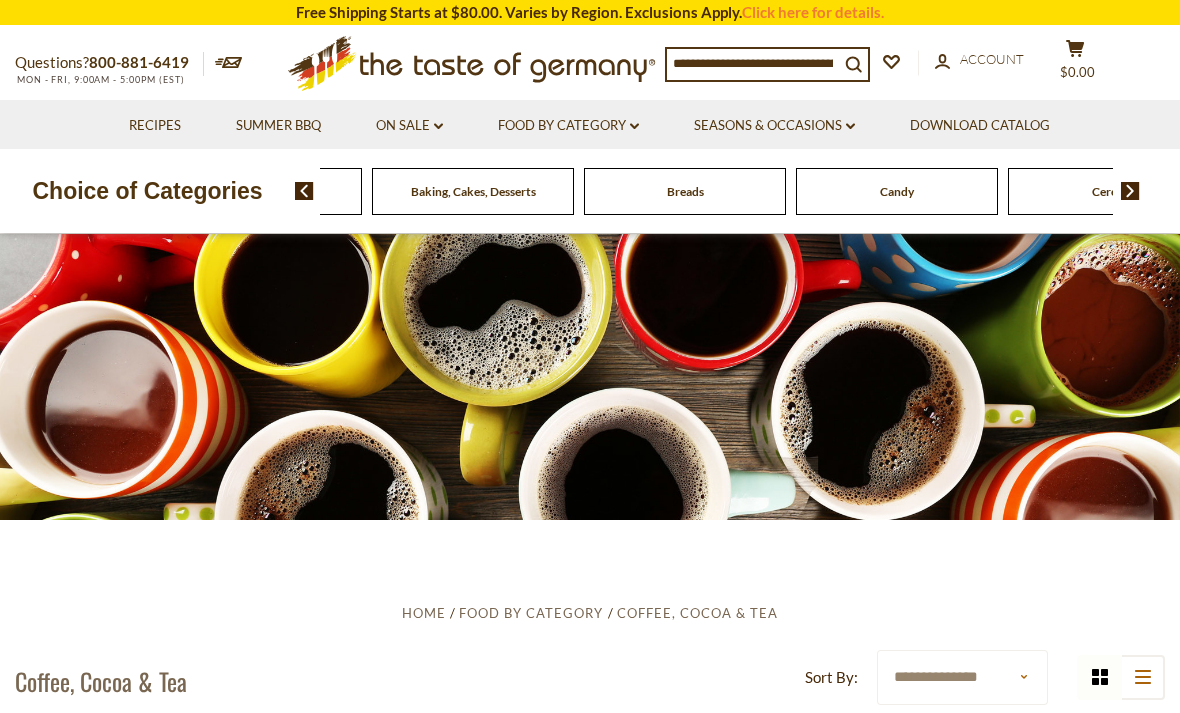 click on "Beverages" at bounding box center [49, 191] 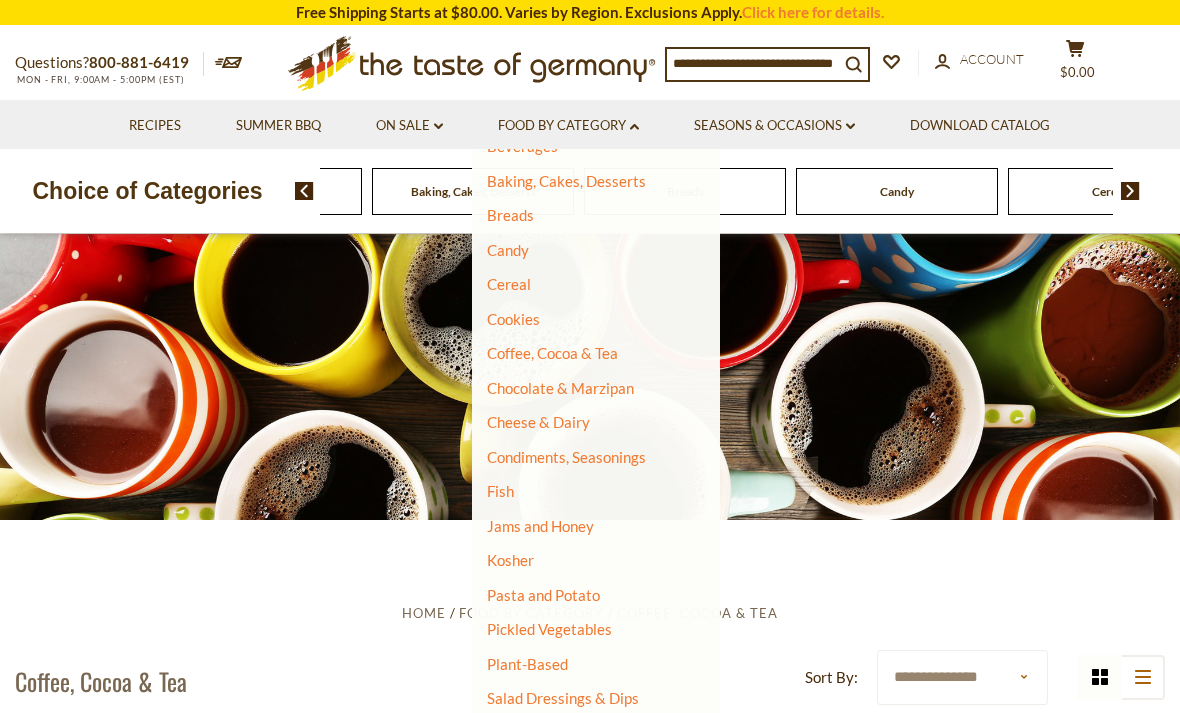 scroll, scrollTop: 141, scrollLeft: 0, axis: vertical 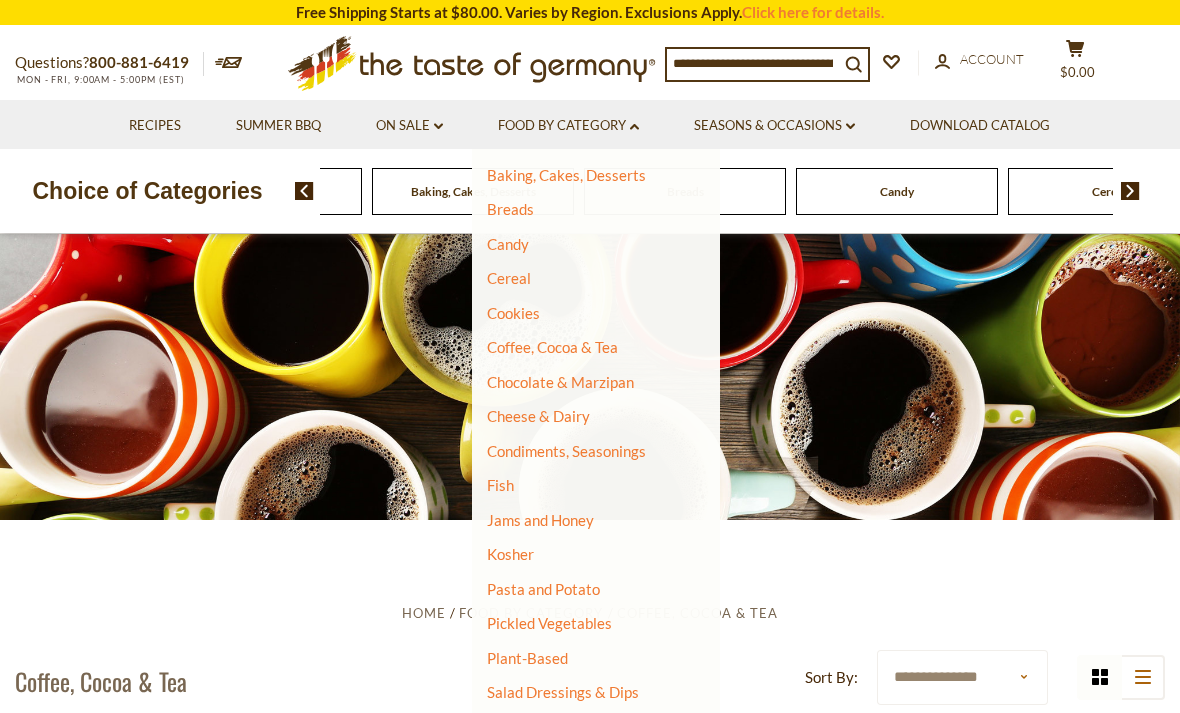 click on "Candy" at bounding box center [583, 245] 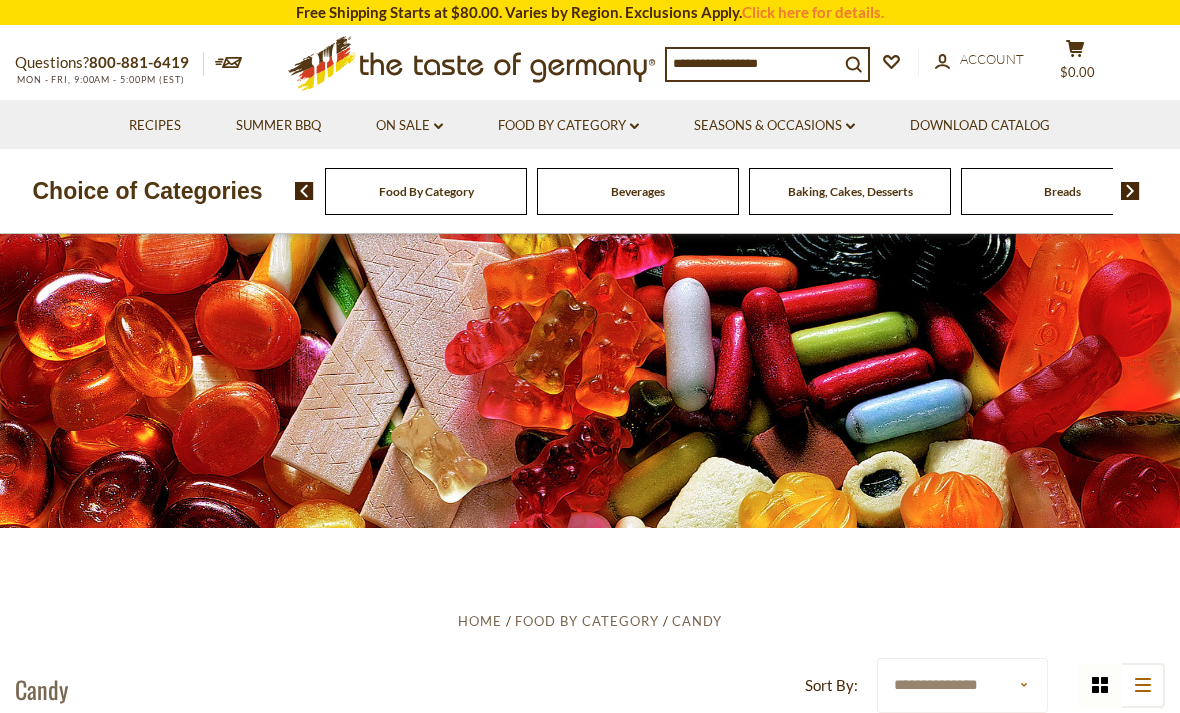 scroll, scrollTop: 0, scrollLeft: 0, axis: both 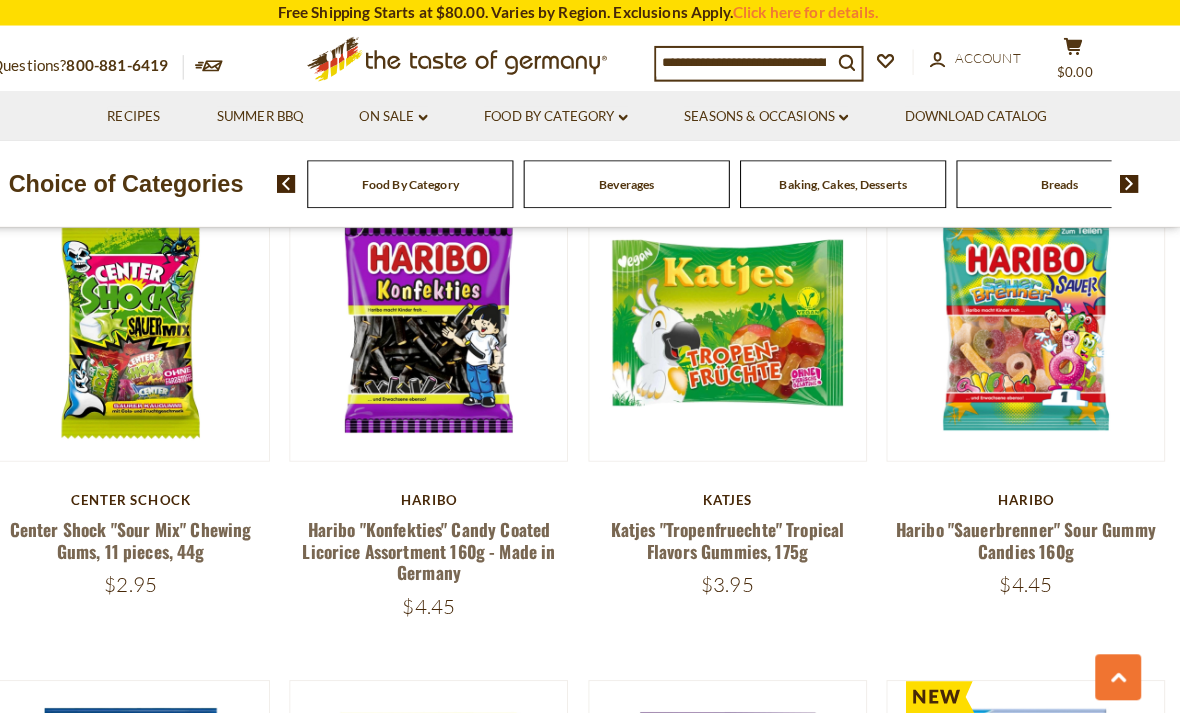 click on "Quick View" at bounding box center [1028, -33] 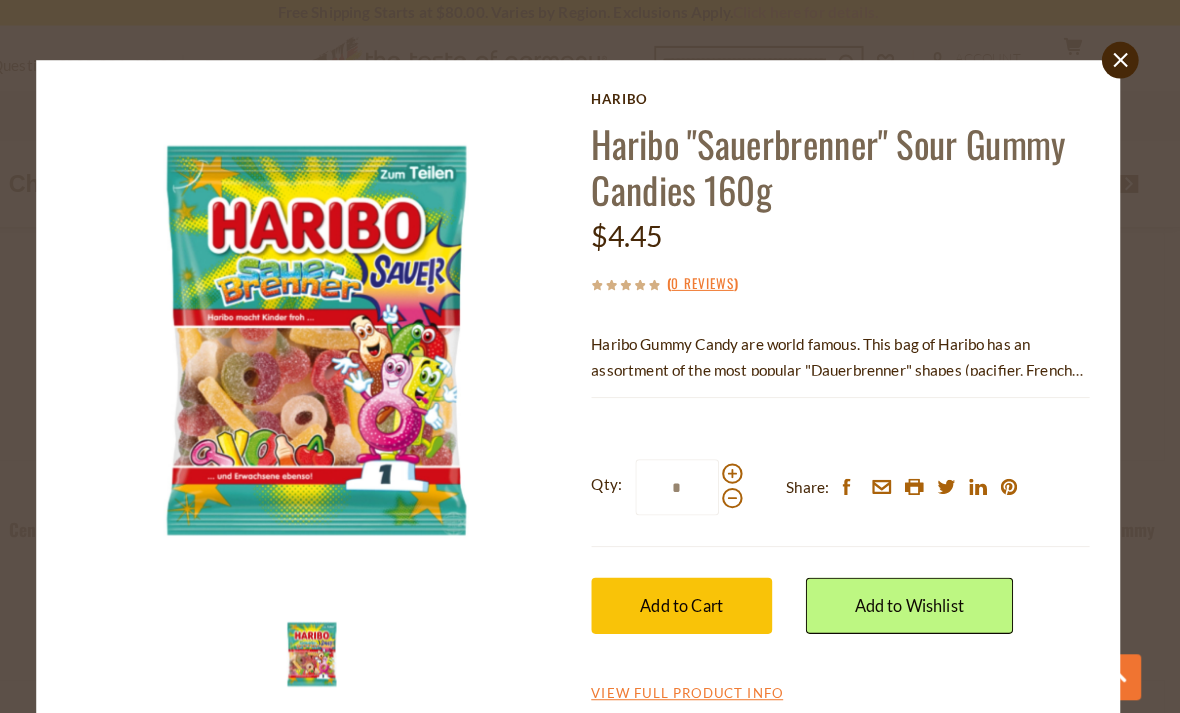 click 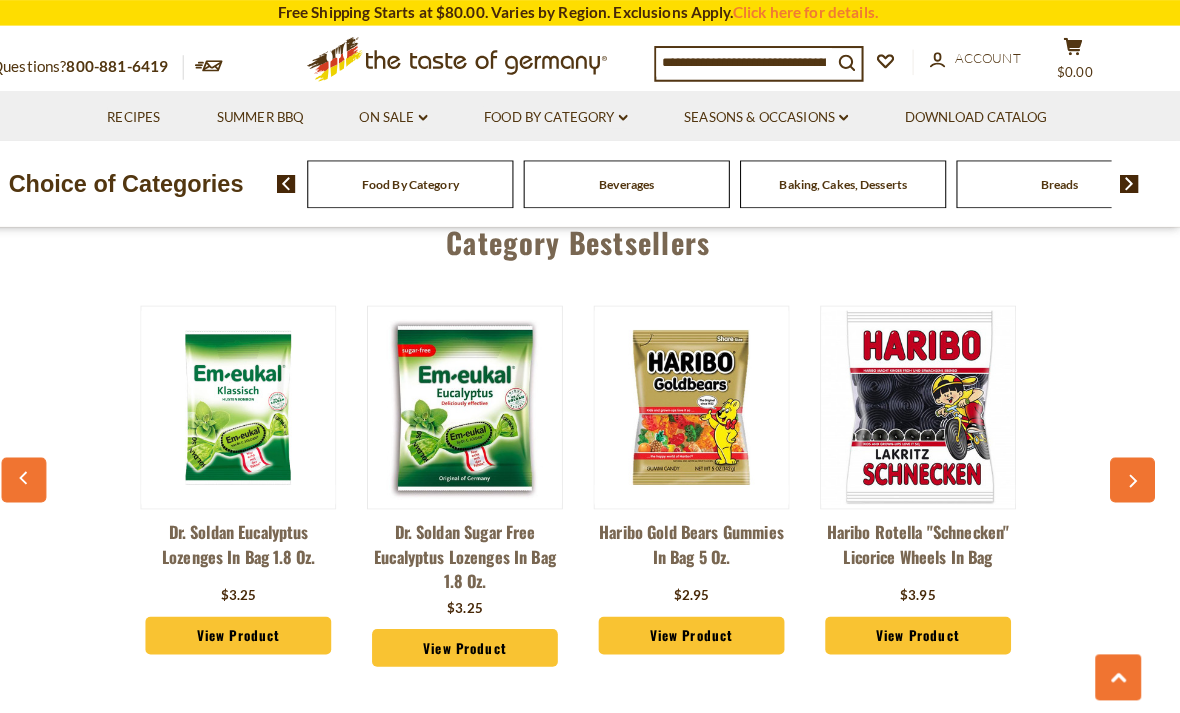 scroll, scrollTop: 5118, scrollLeft: 0, axis: vertical 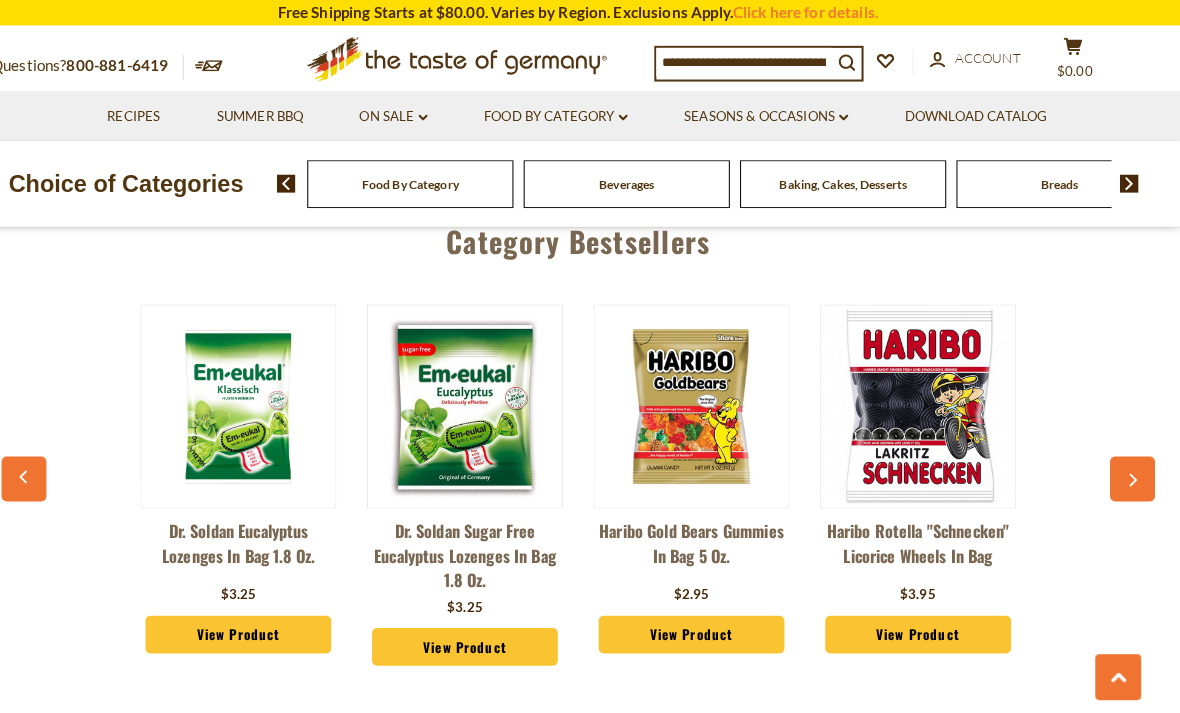 click 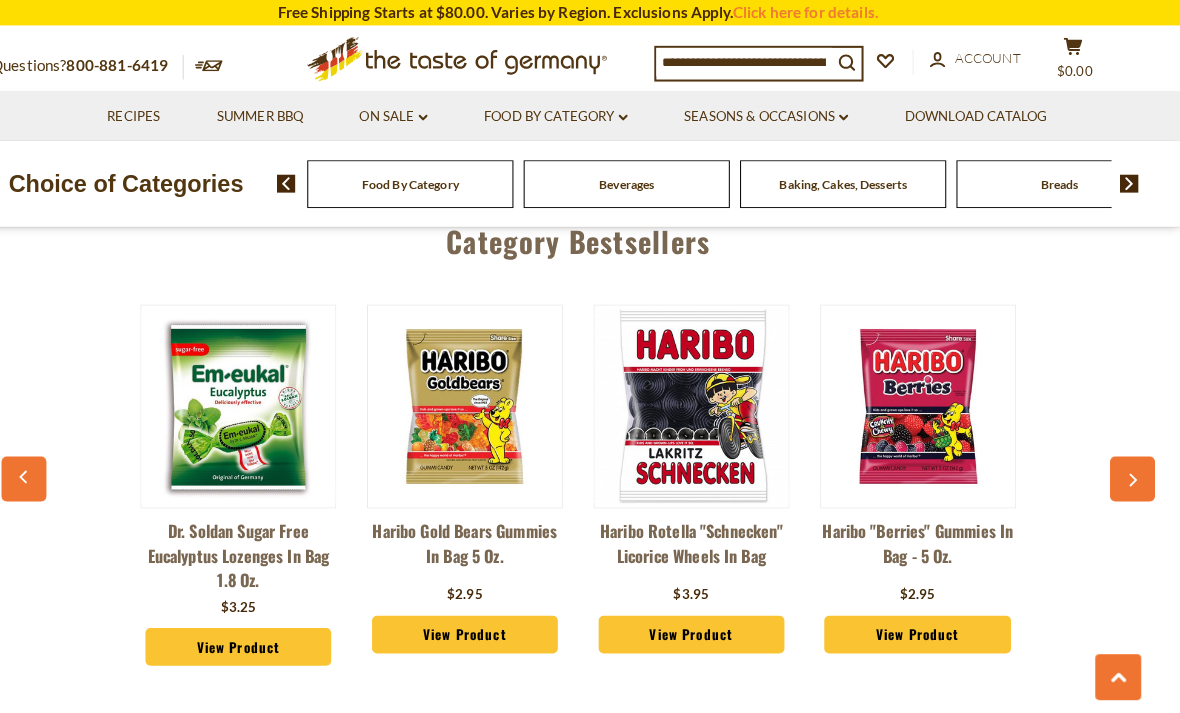 click at bounding box center [1133, 469] 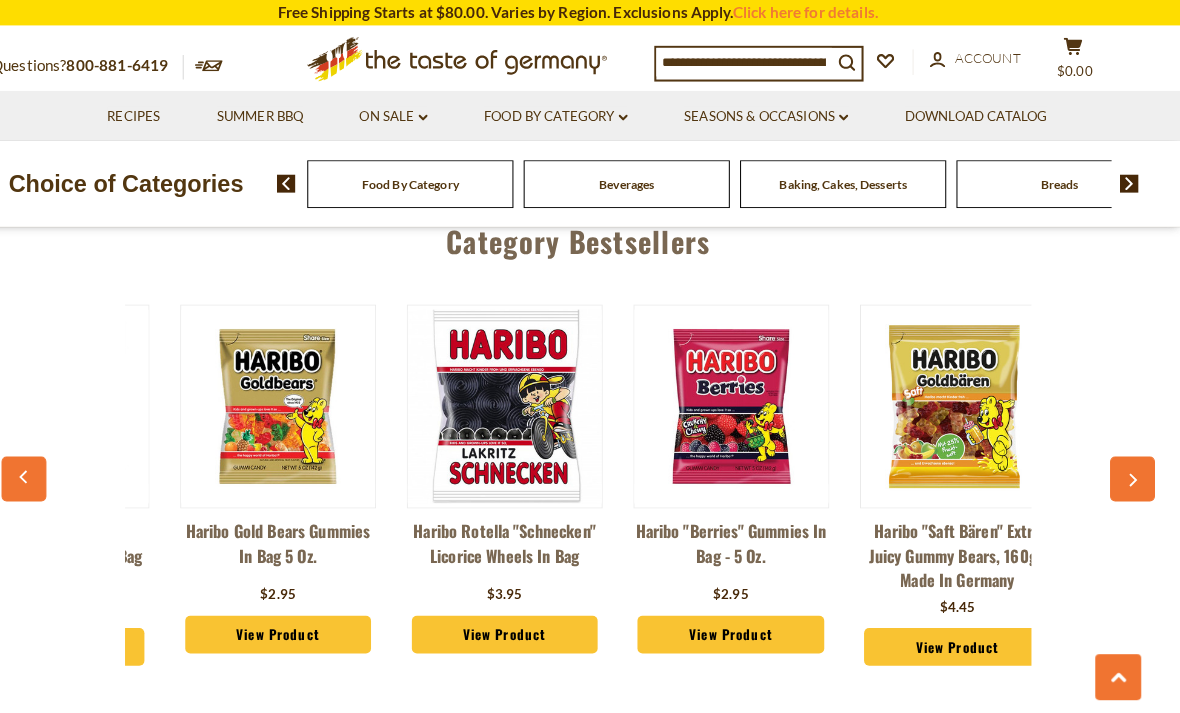 scroll, scrollTop: 0, scrollLeft: 444, axis: horizontal 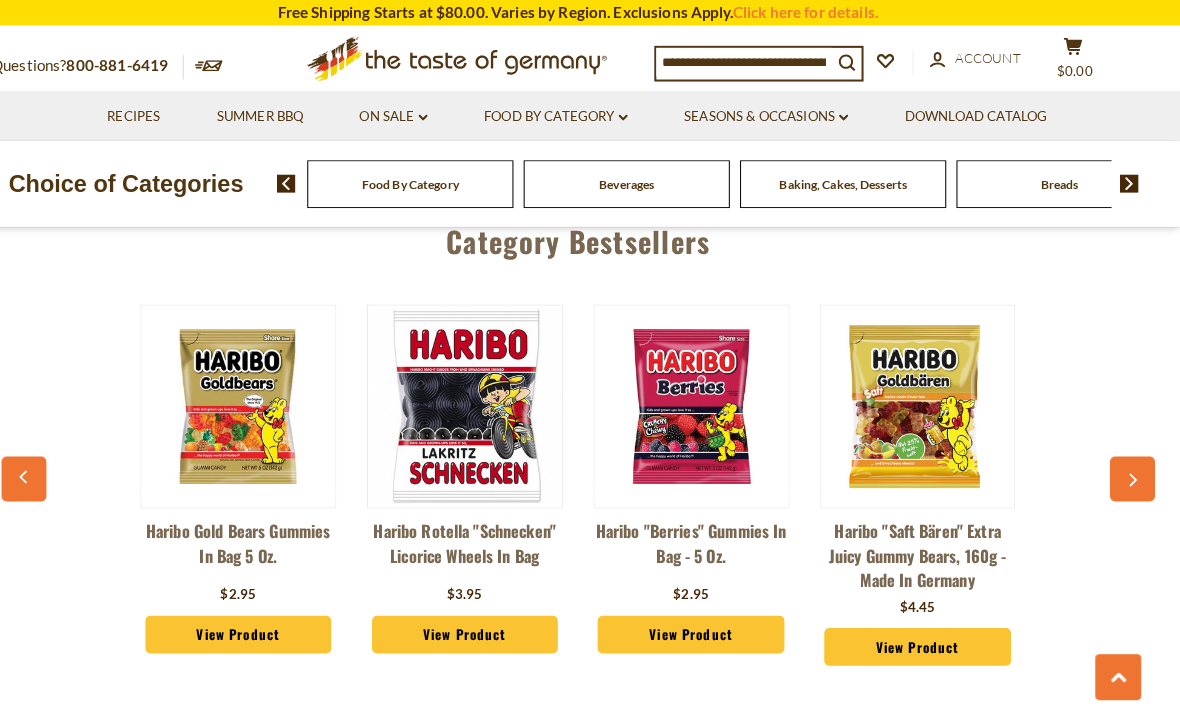 click 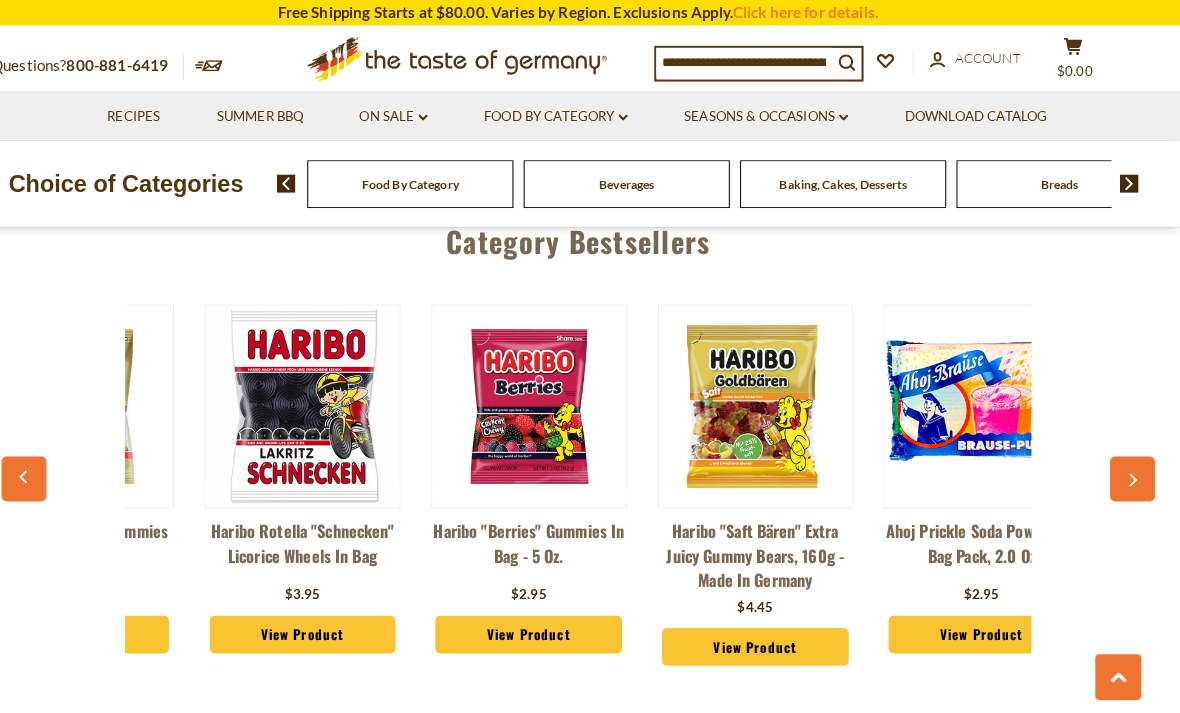 scroll, scrollTop: 0, scrollLeft: 666, axis: horizontal 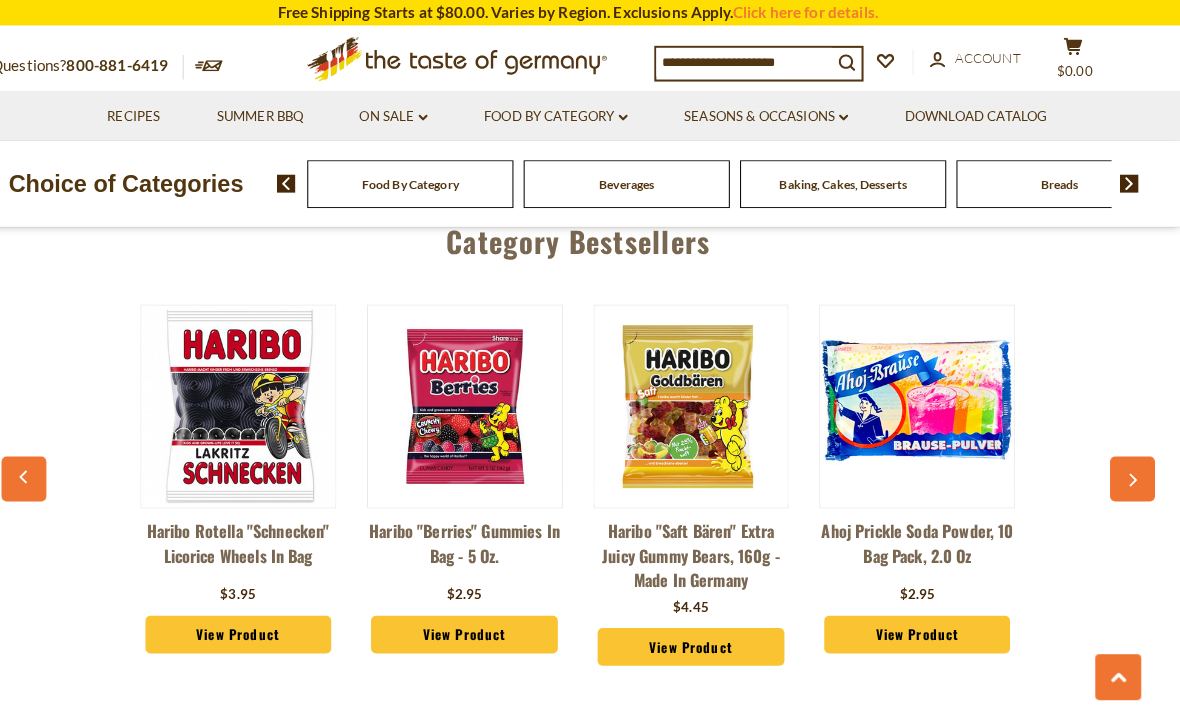 click 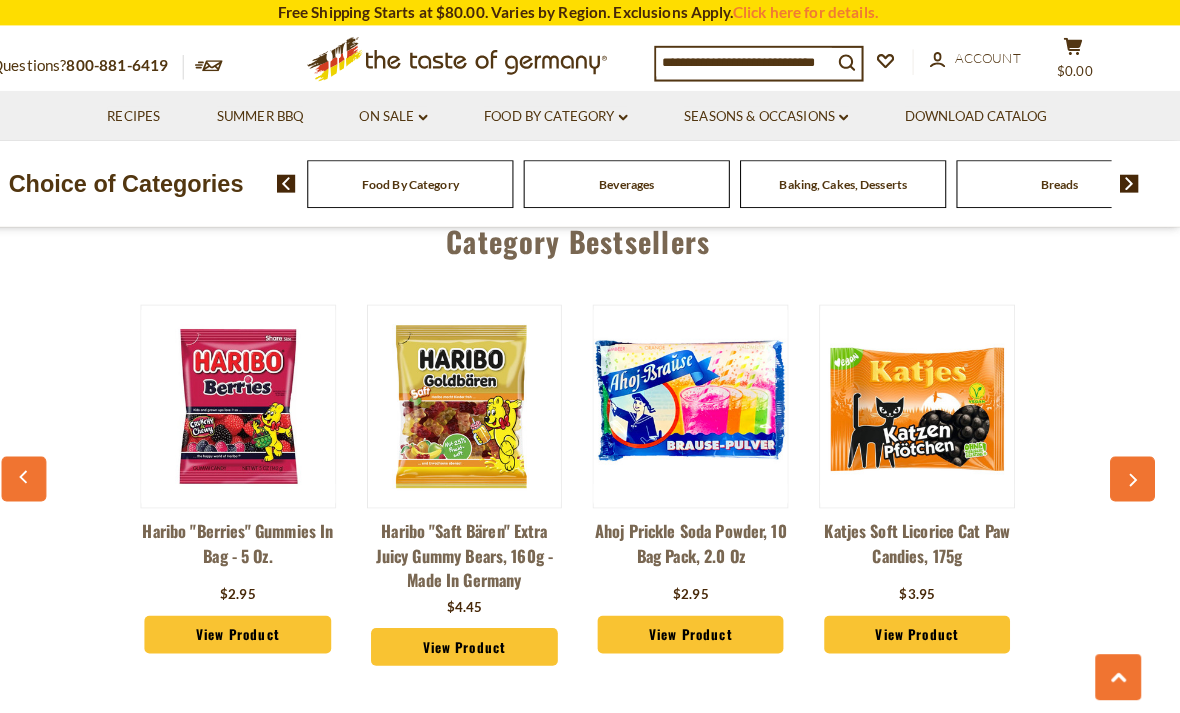 click 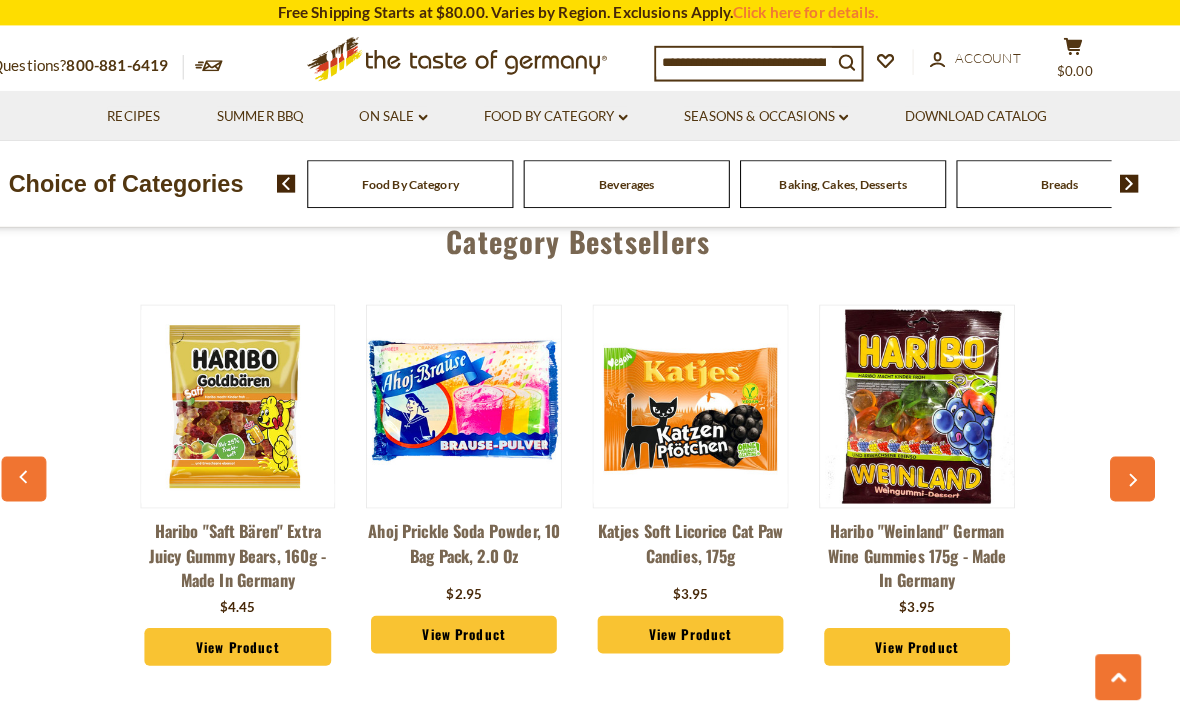 click at bounding box center [1133, 469] 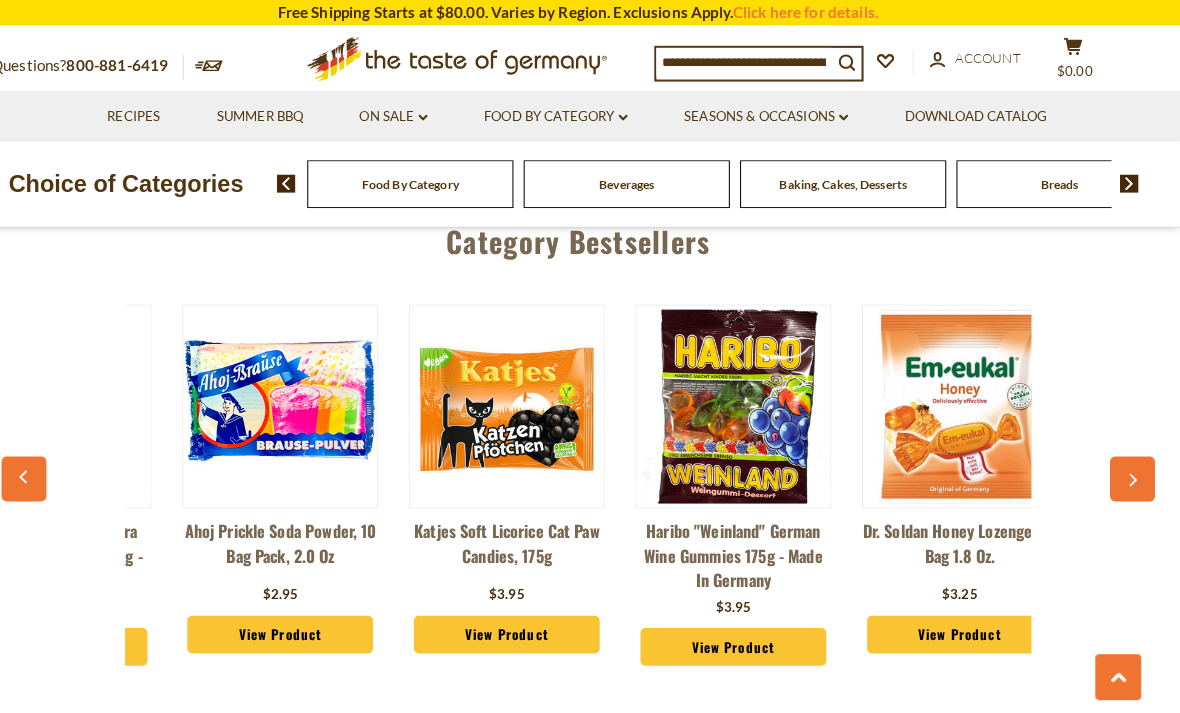 scroll, scrollTop: 0, scrollLeft: 1332, axis: horizontal 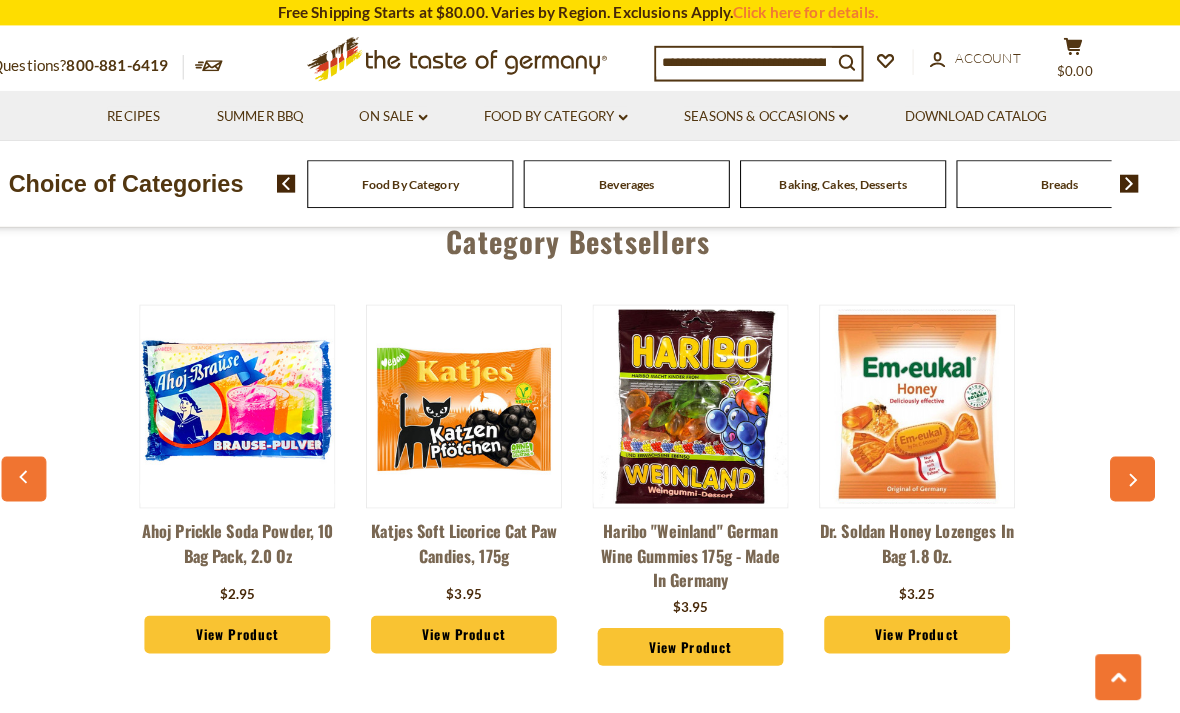 click 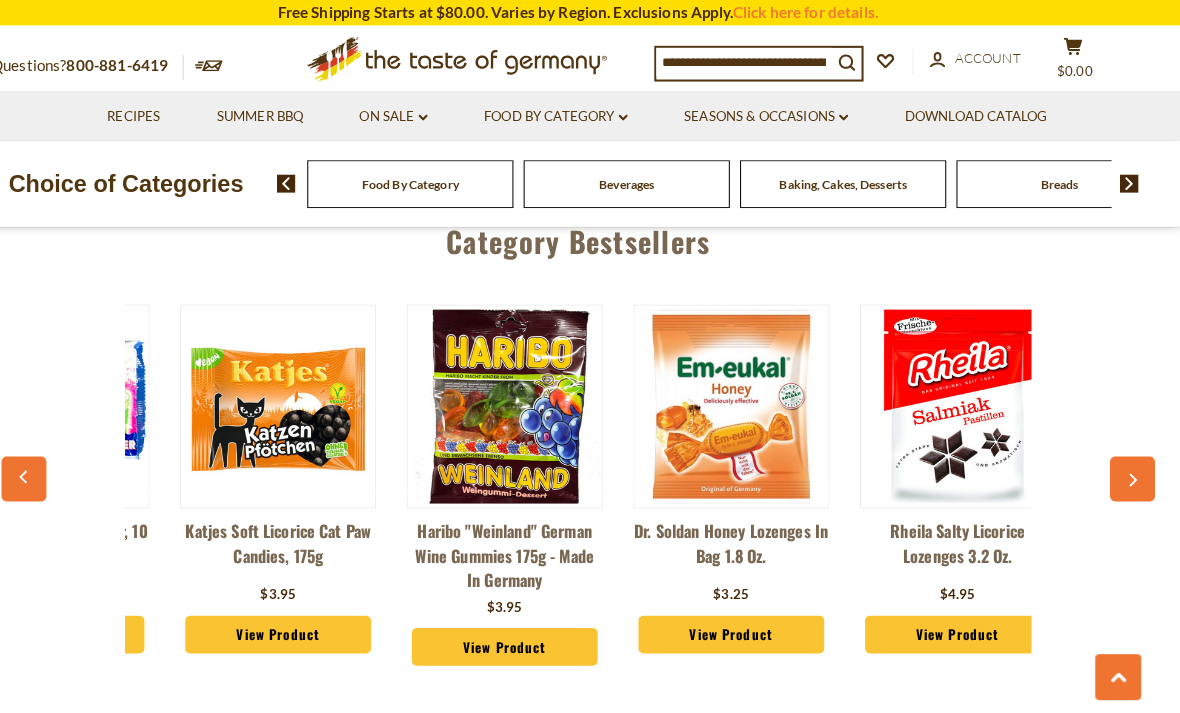 scroll, scrollTop: 0, scrollLeft: 1554, axis: horizontal 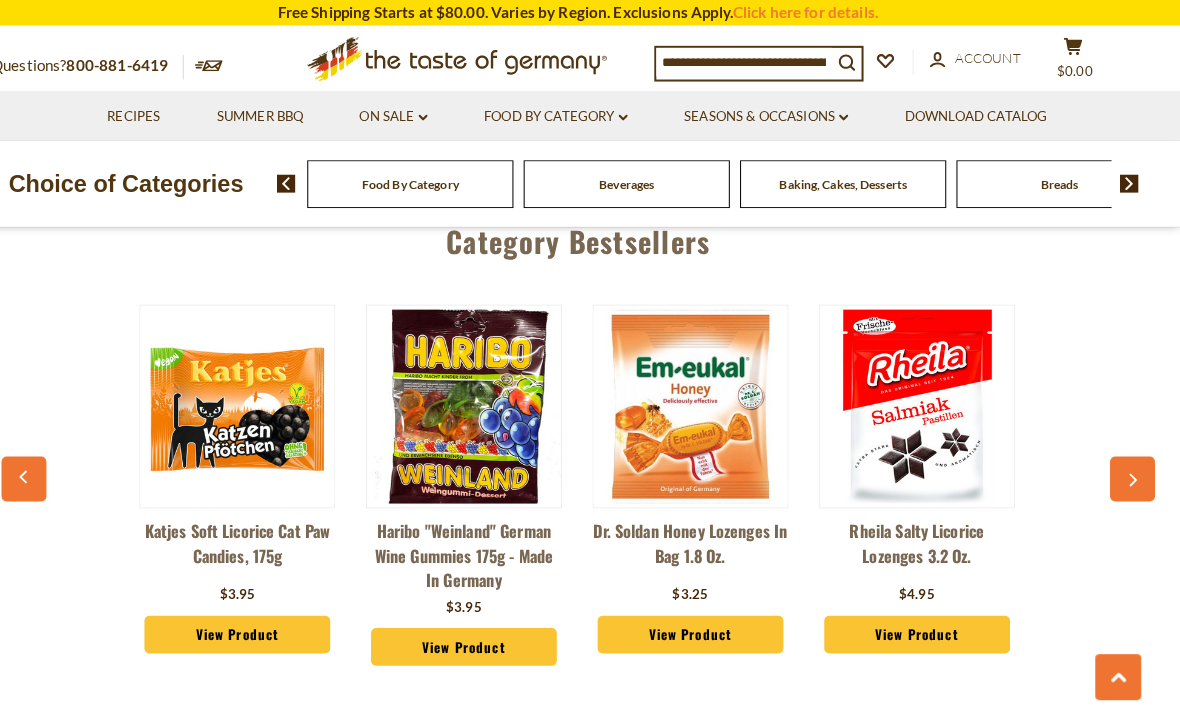 click at bounding box center [1133, 469] 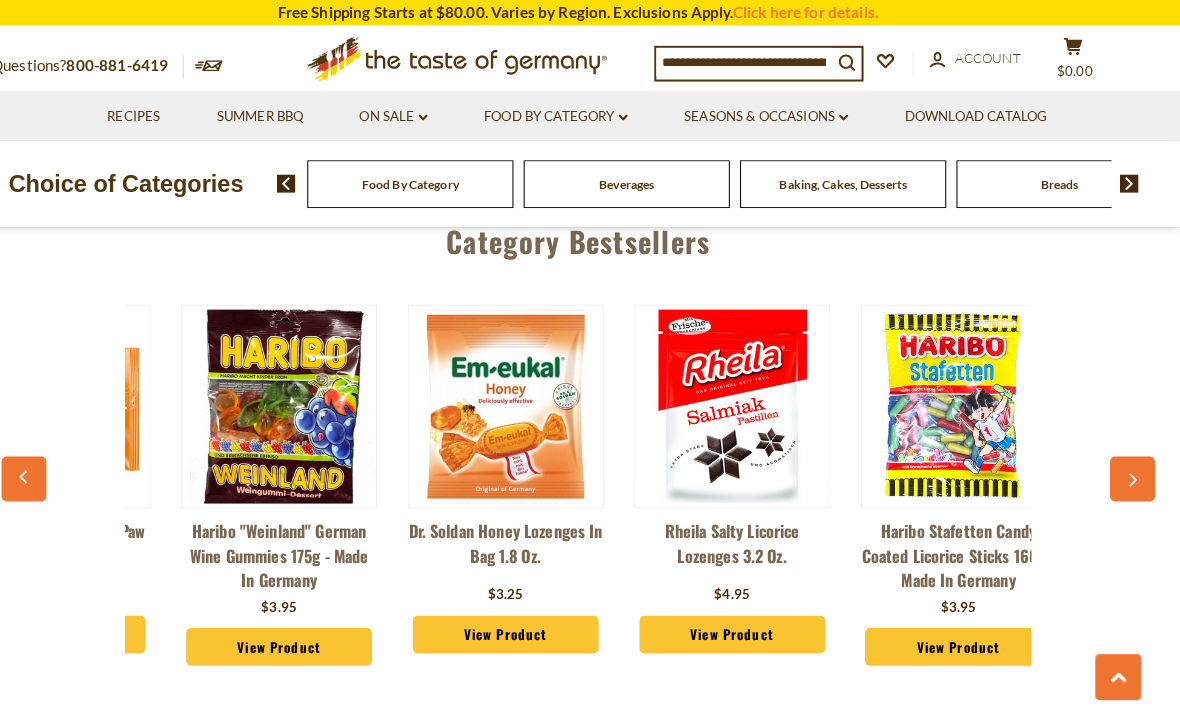 scroll, scrollTop: 0, scrollLeft: 1776, axis: horizontal 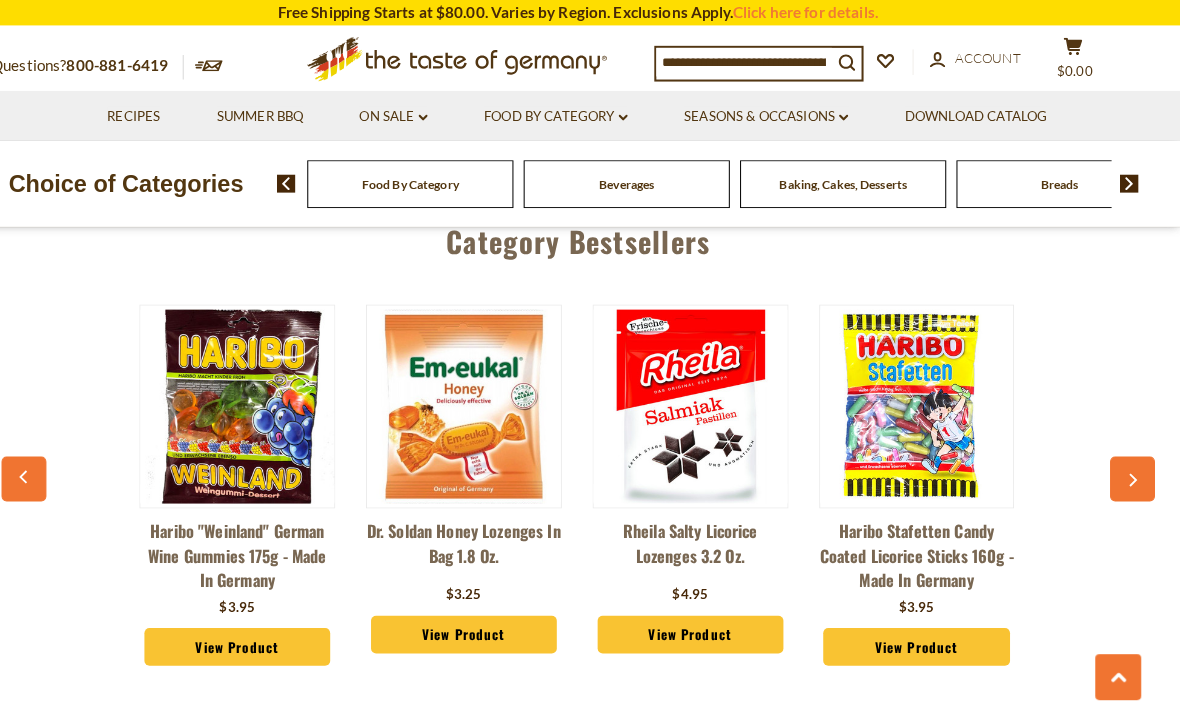 click at bounding box center [1133, 469] 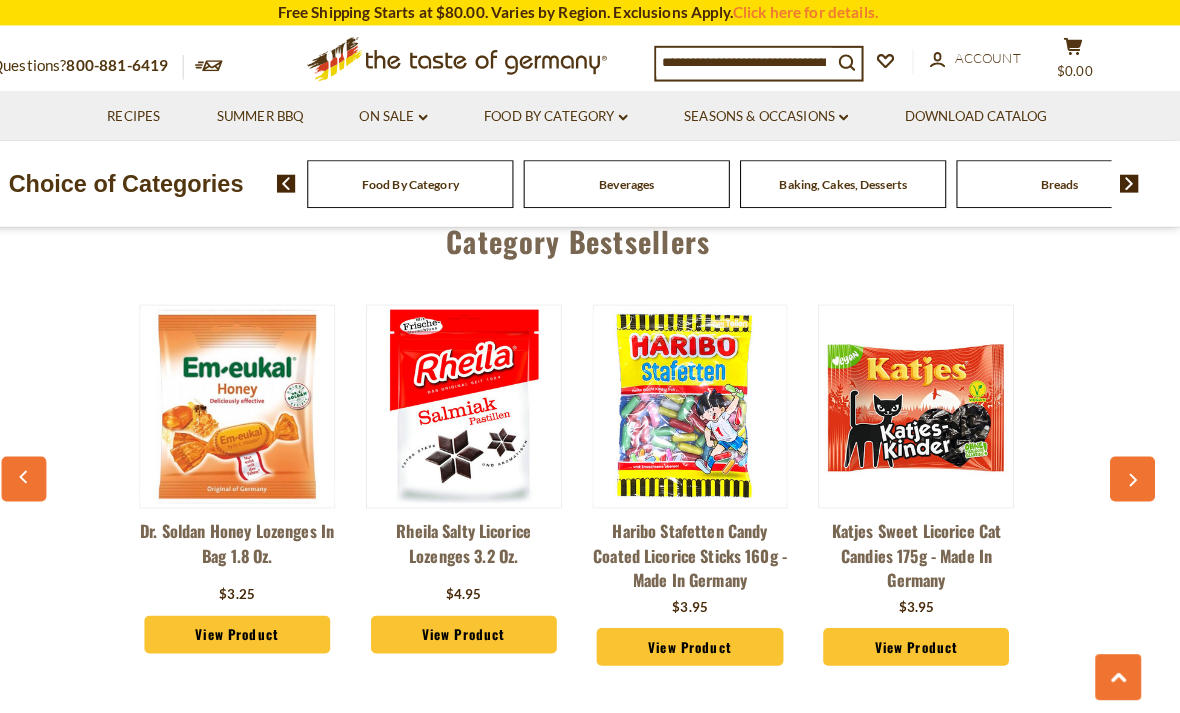 click at bounding box center (1133, 469) 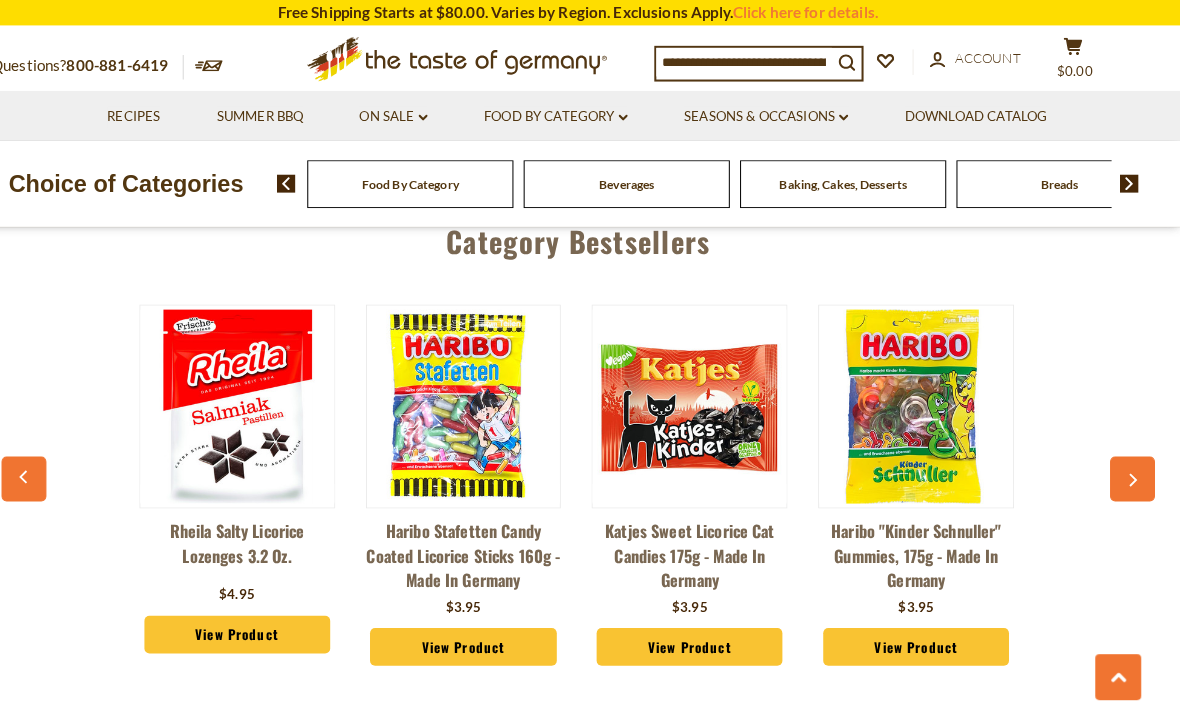 click 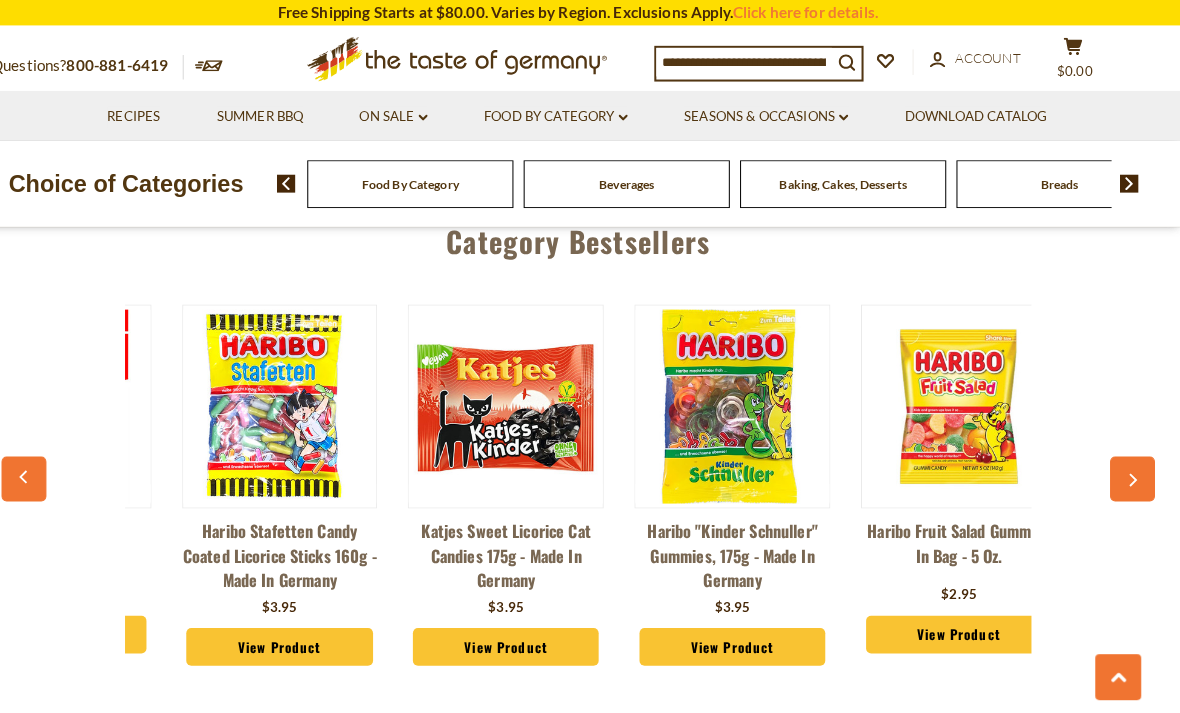scroll, scrollTop: 0, scrollLeft: 2442, axis: horizontal 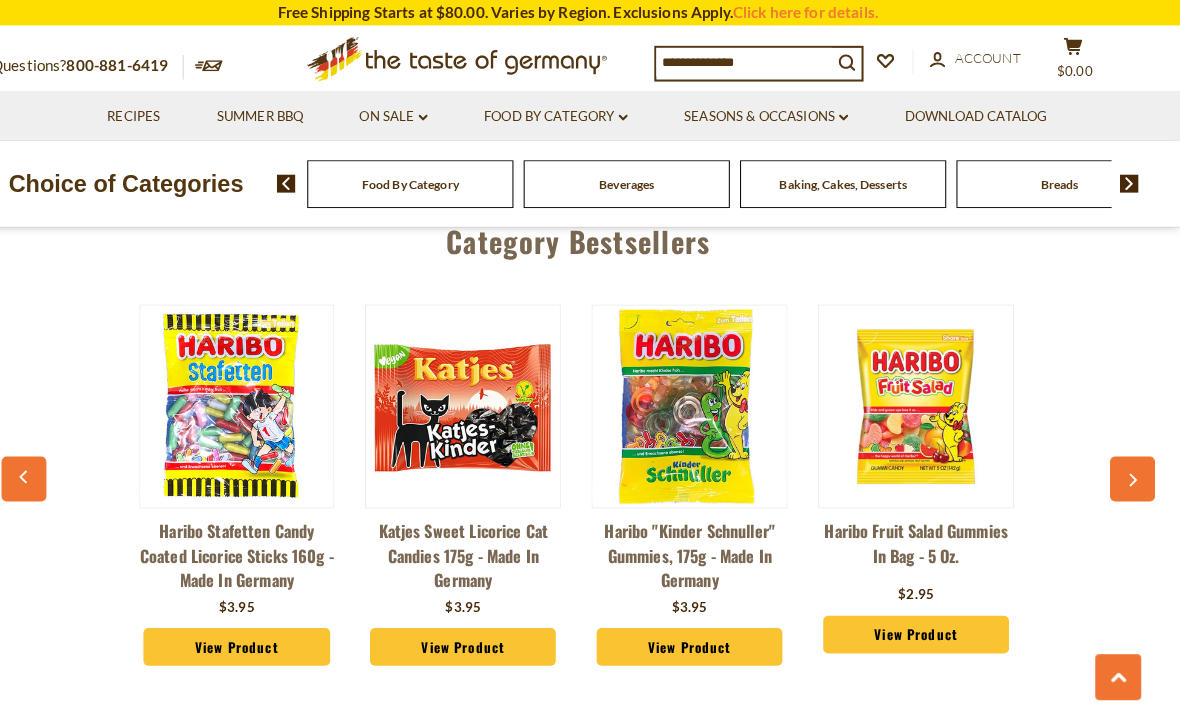 click at bounding box center (1133, 469) 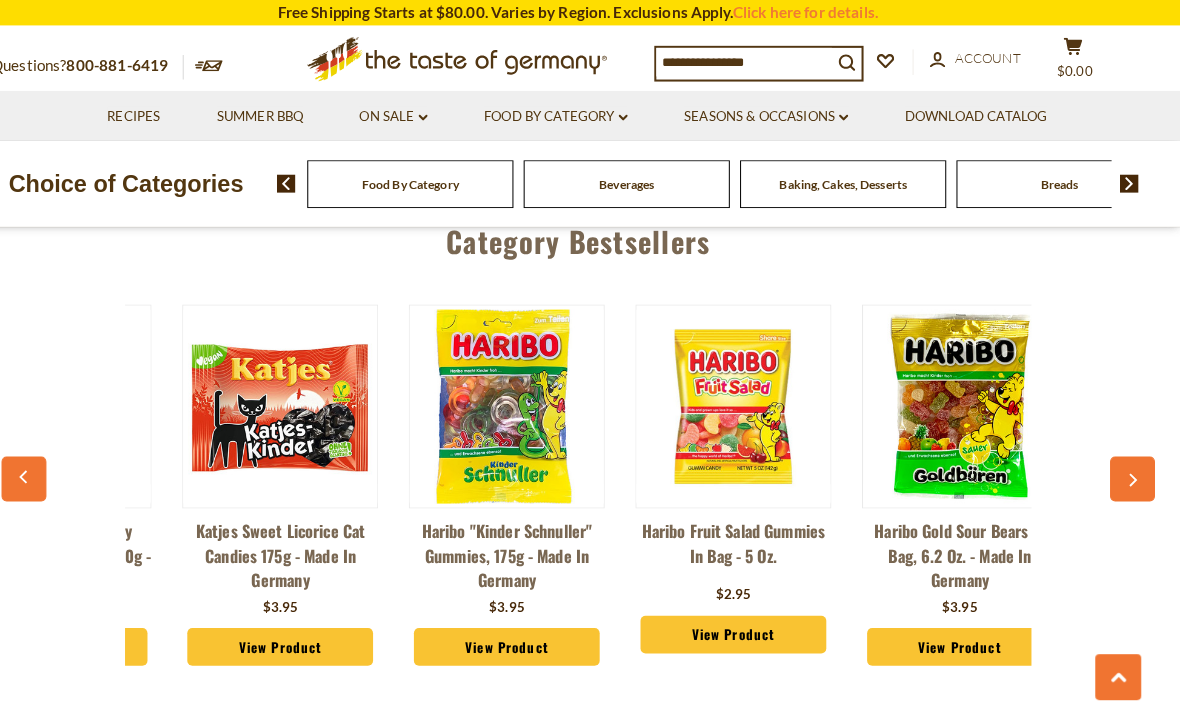 scroll, scrollTop: 0, scrollLeft: 2663, axis: horizontal 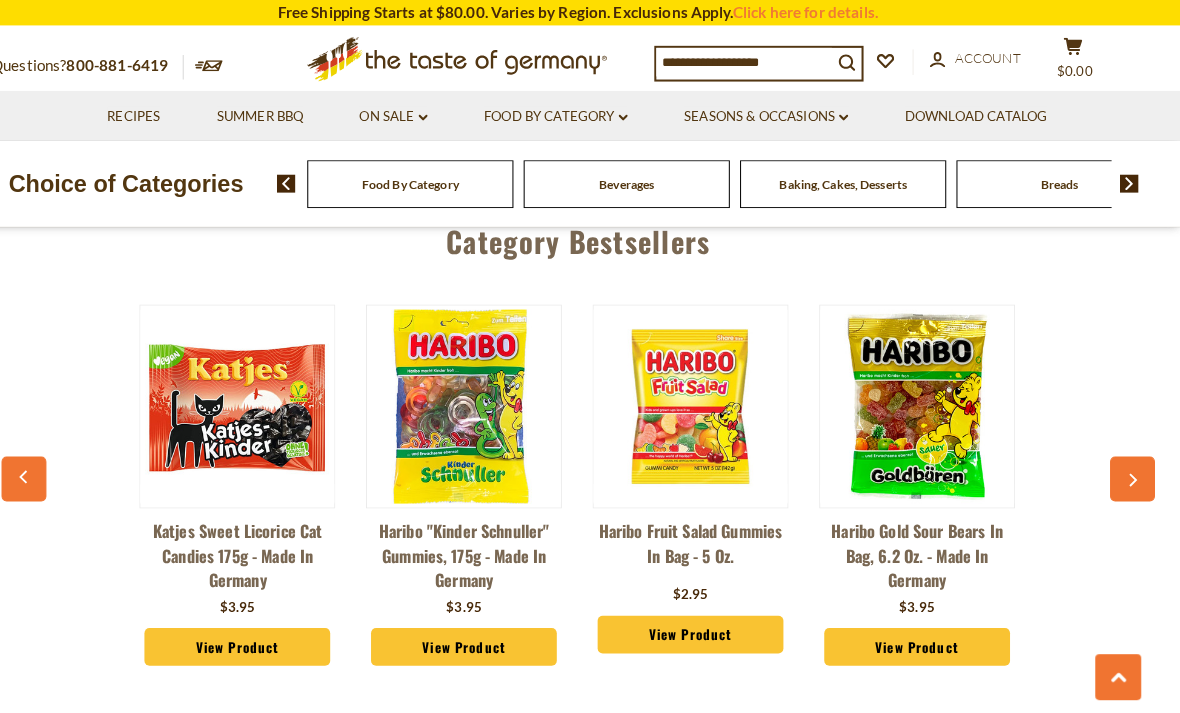 click at bounding box center [1133, 469] 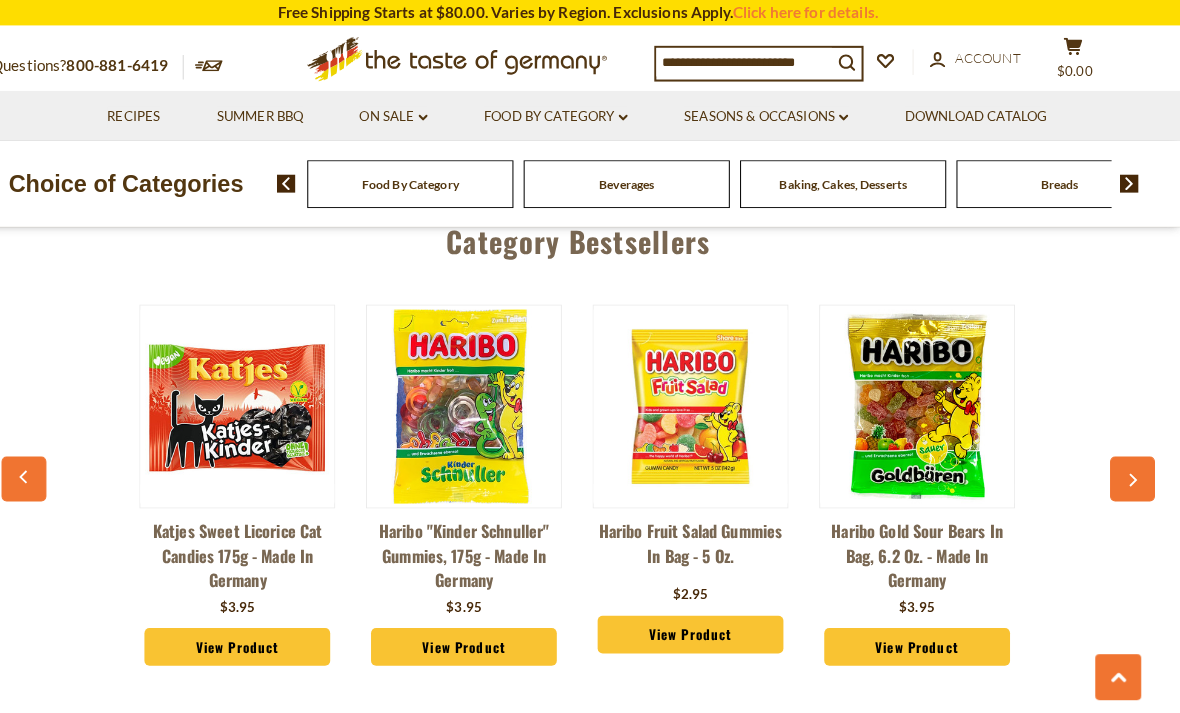 click 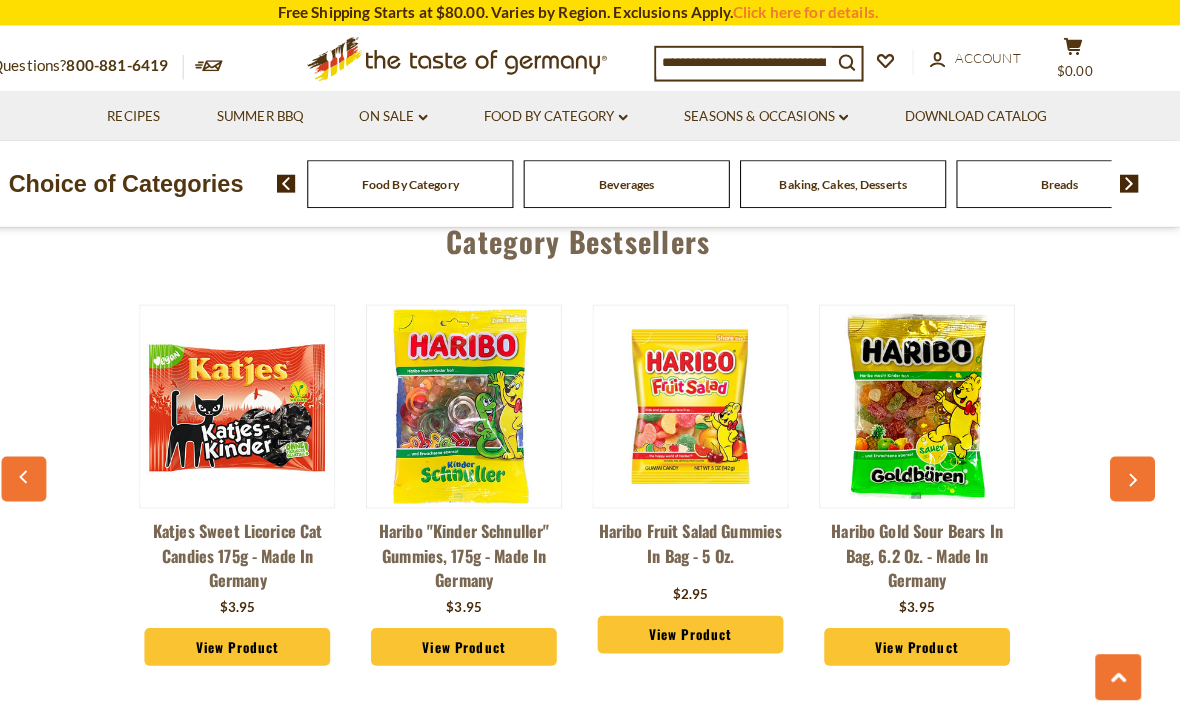 click 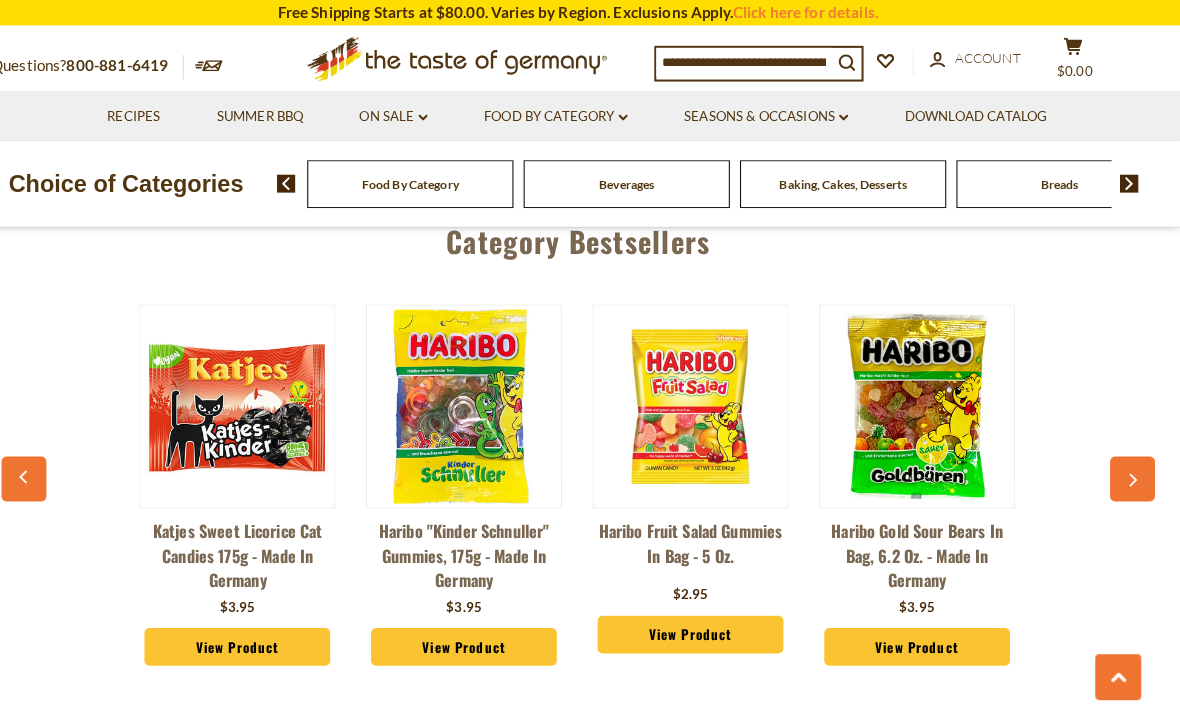 click at bounding box center [1133, 469] 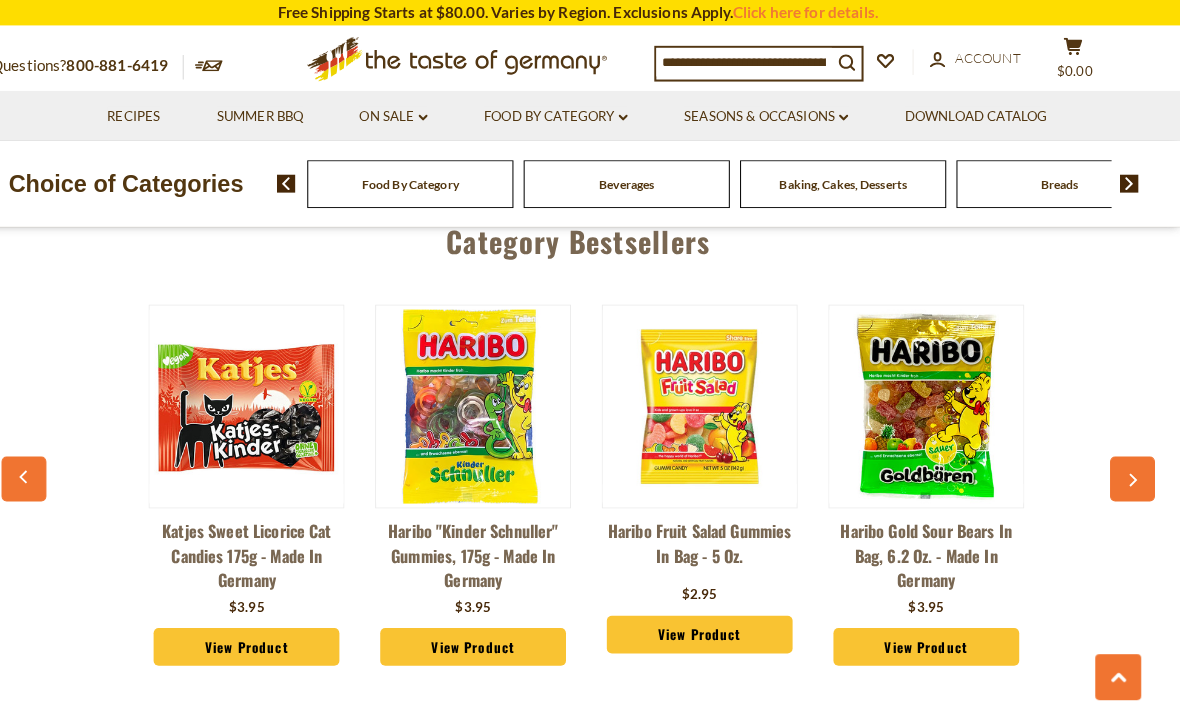 scroll, scrollTop: 0, scrollLeft: 2663, axis: horizontal 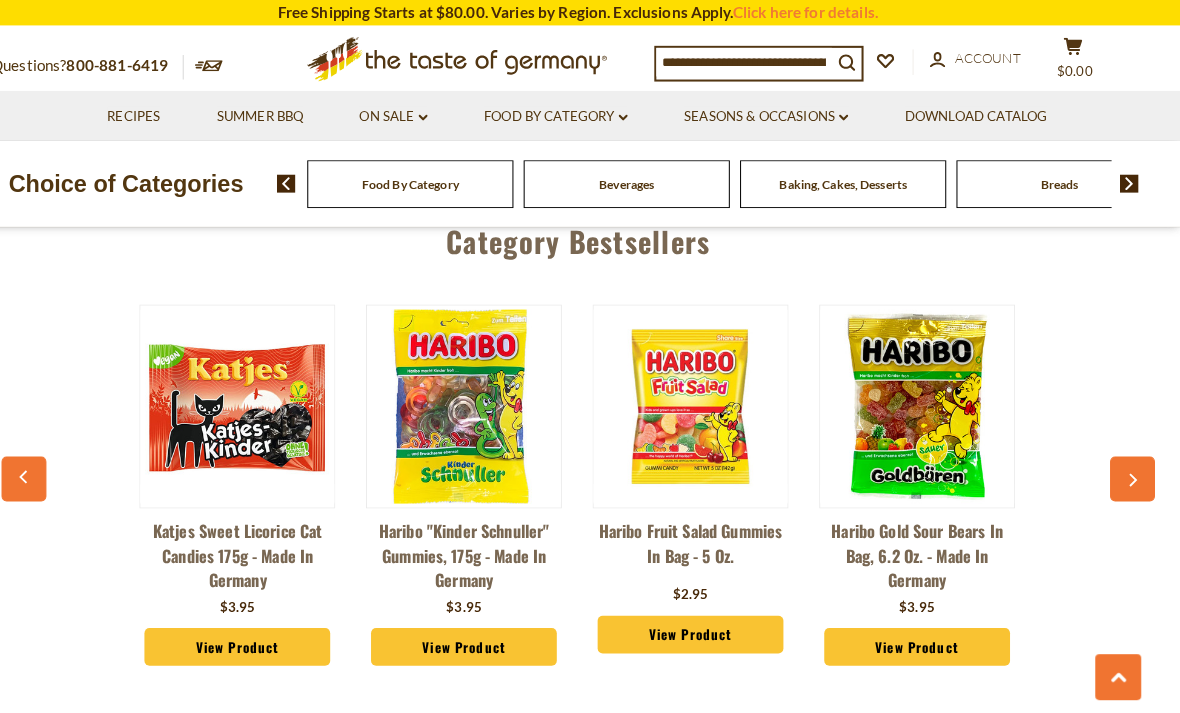 click 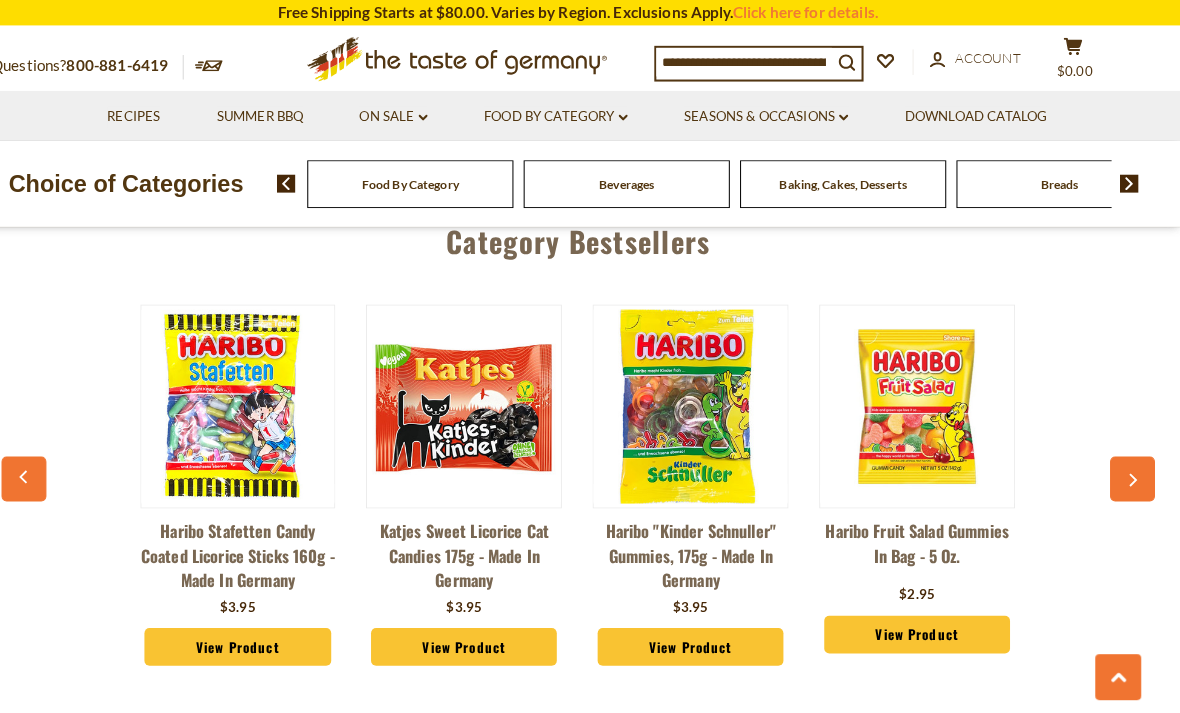 click at bounding box center [47, 469] 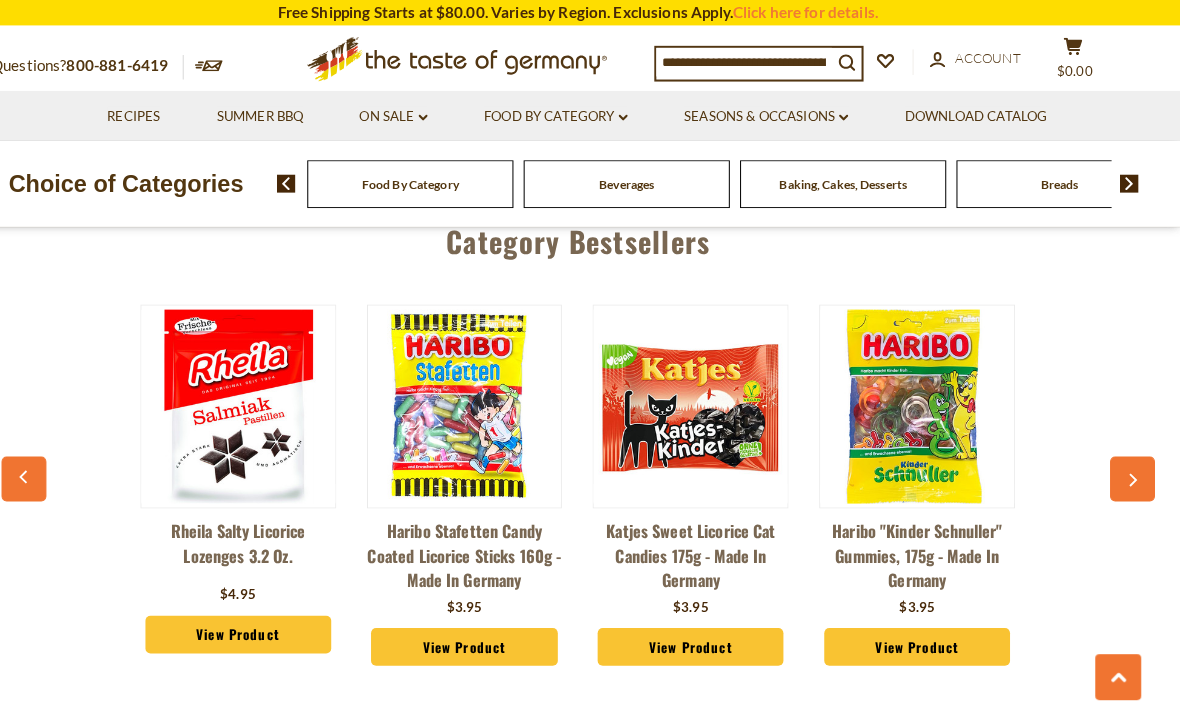 click 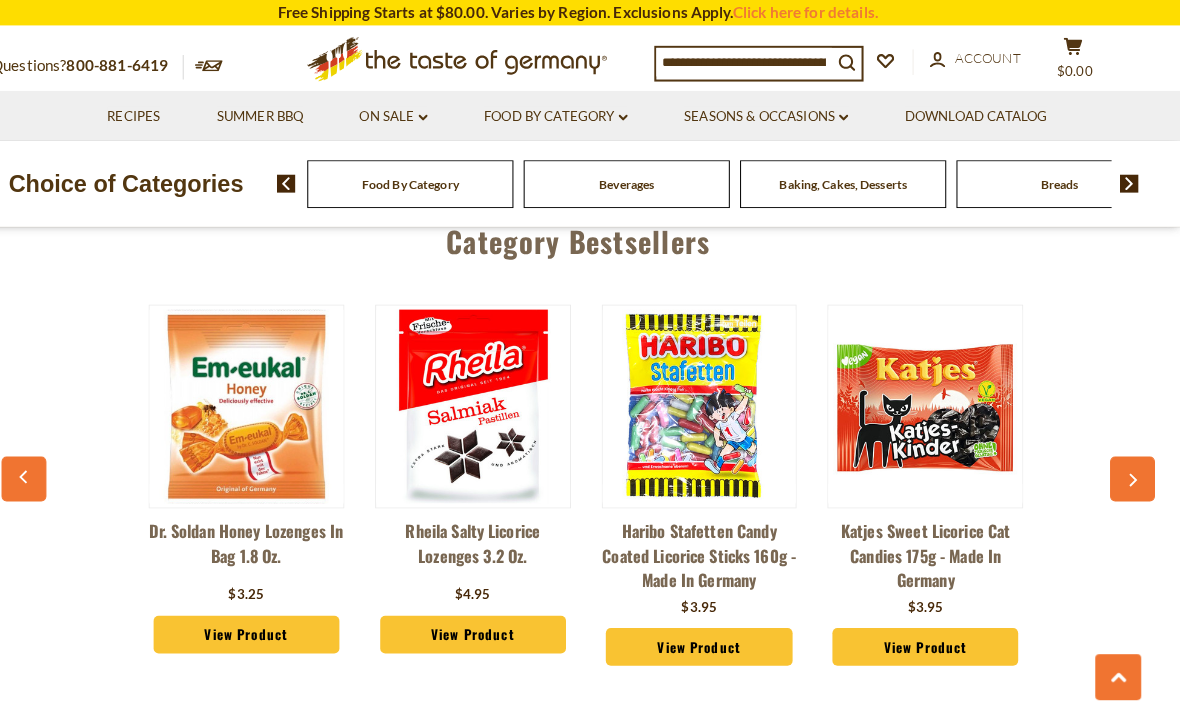click at bounding box center [47, 469] 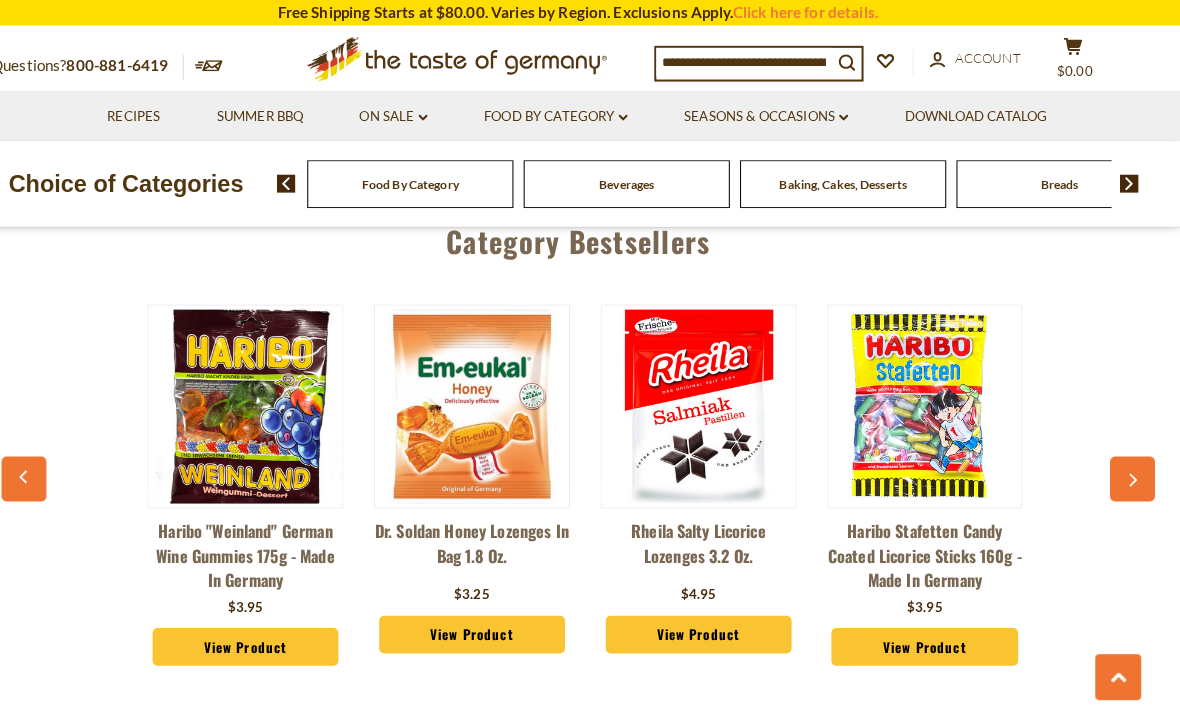 click at bounding box center (47, 469) 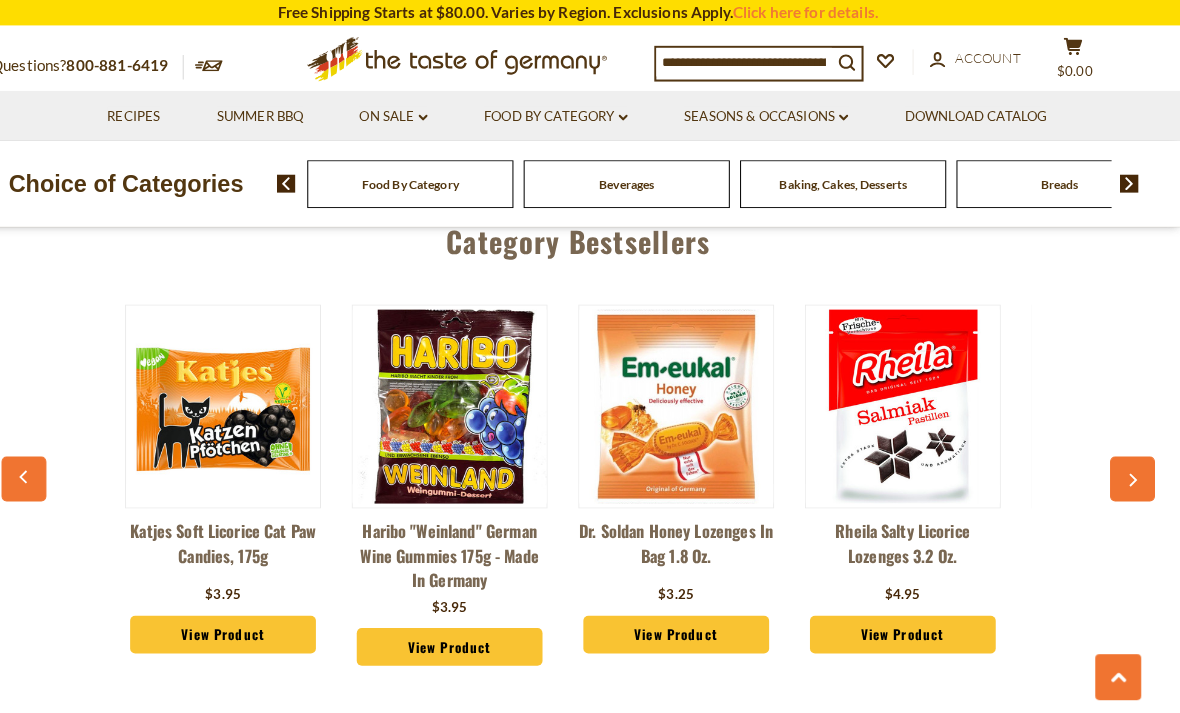 click at bounding box center [47, 469] 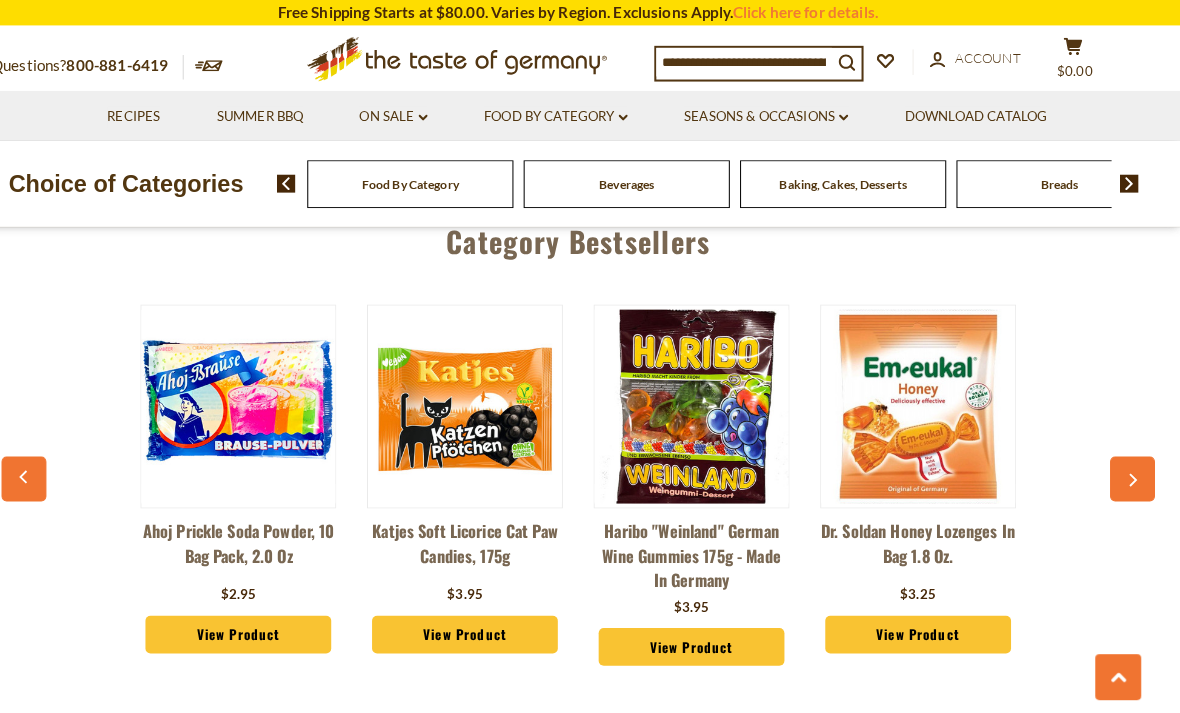 click 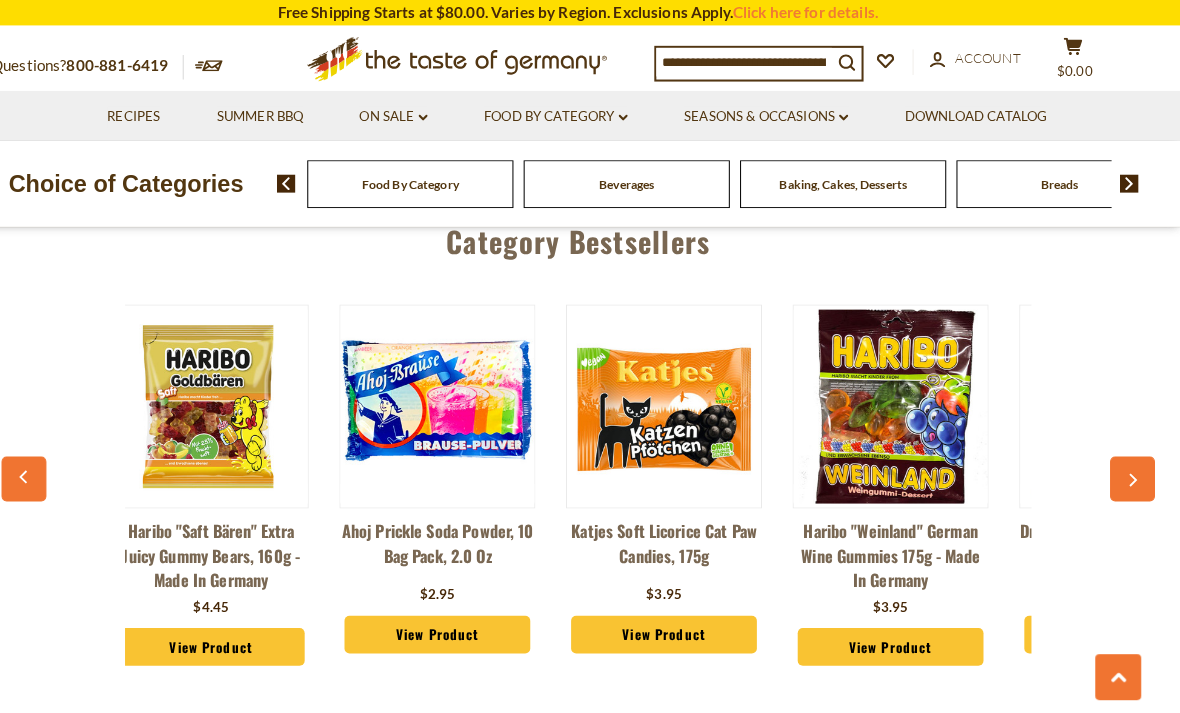 click at bounding box center [47, 469] 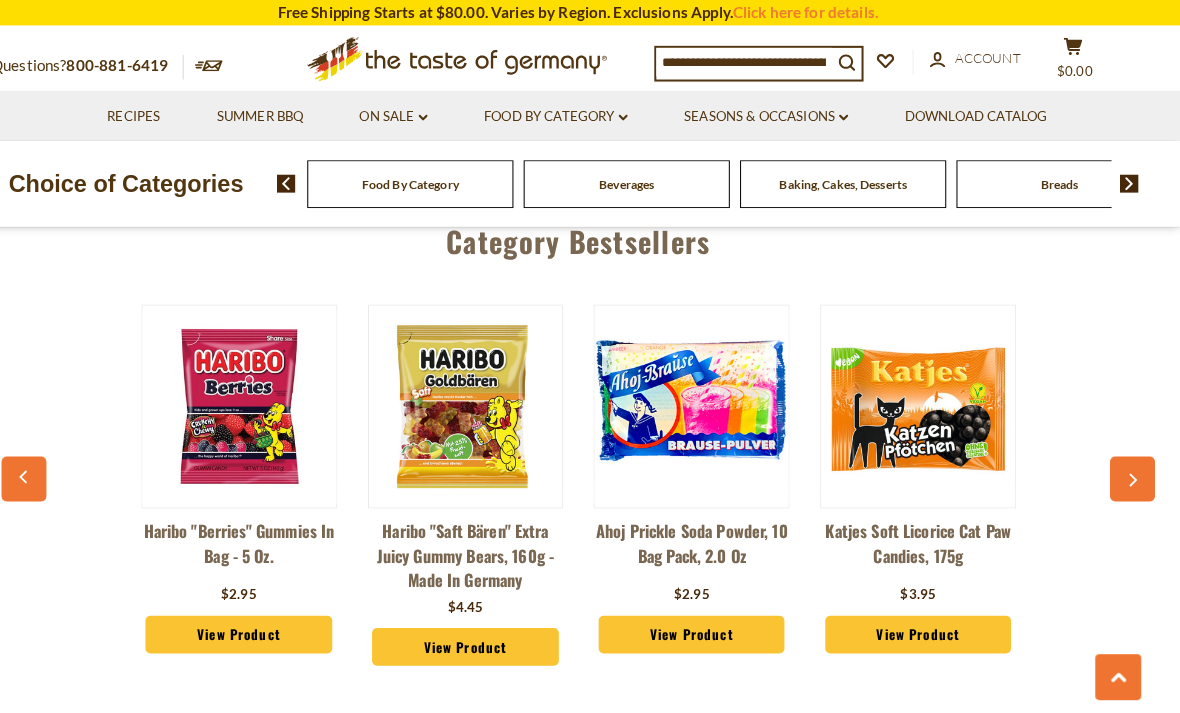 click at bounding box center (47, 469) 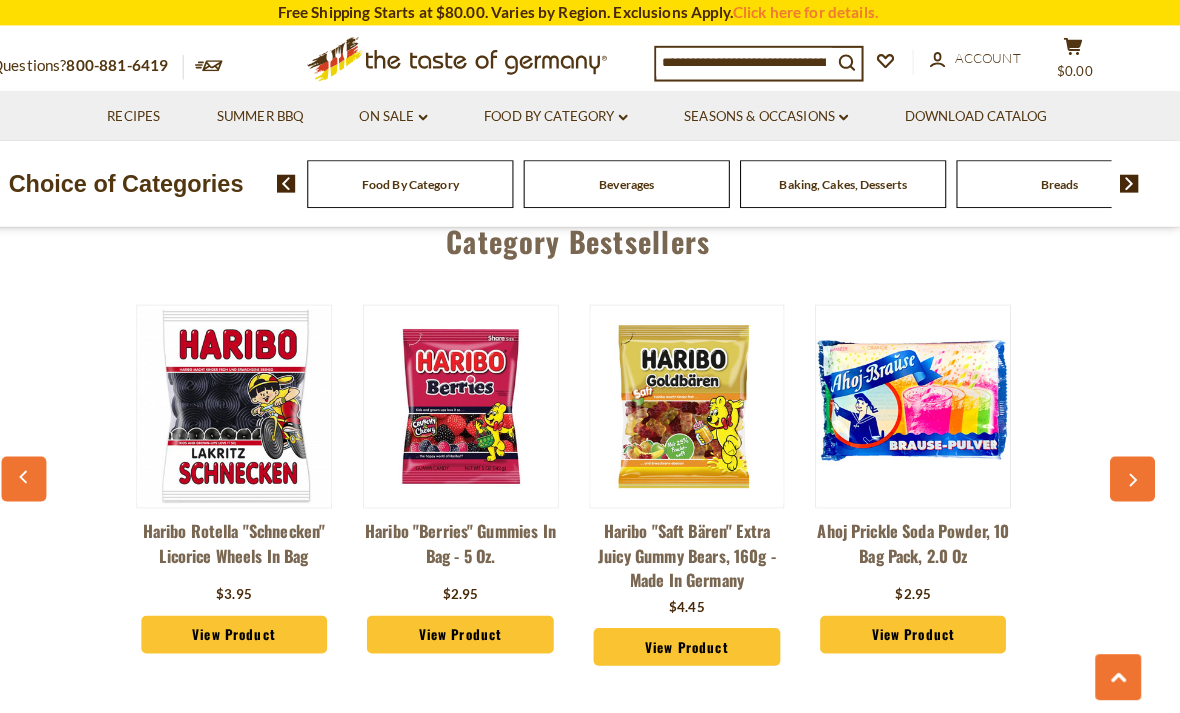 click at bounding box center [47, 469] 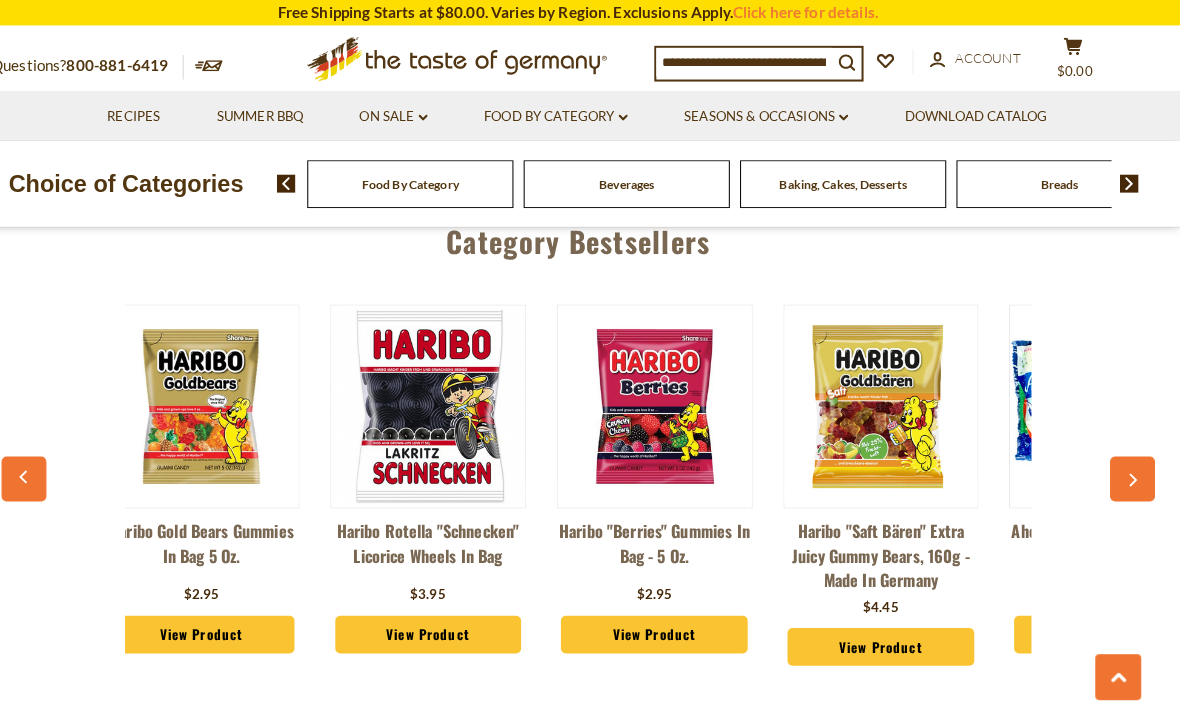 click at bounding box center (47, 469) 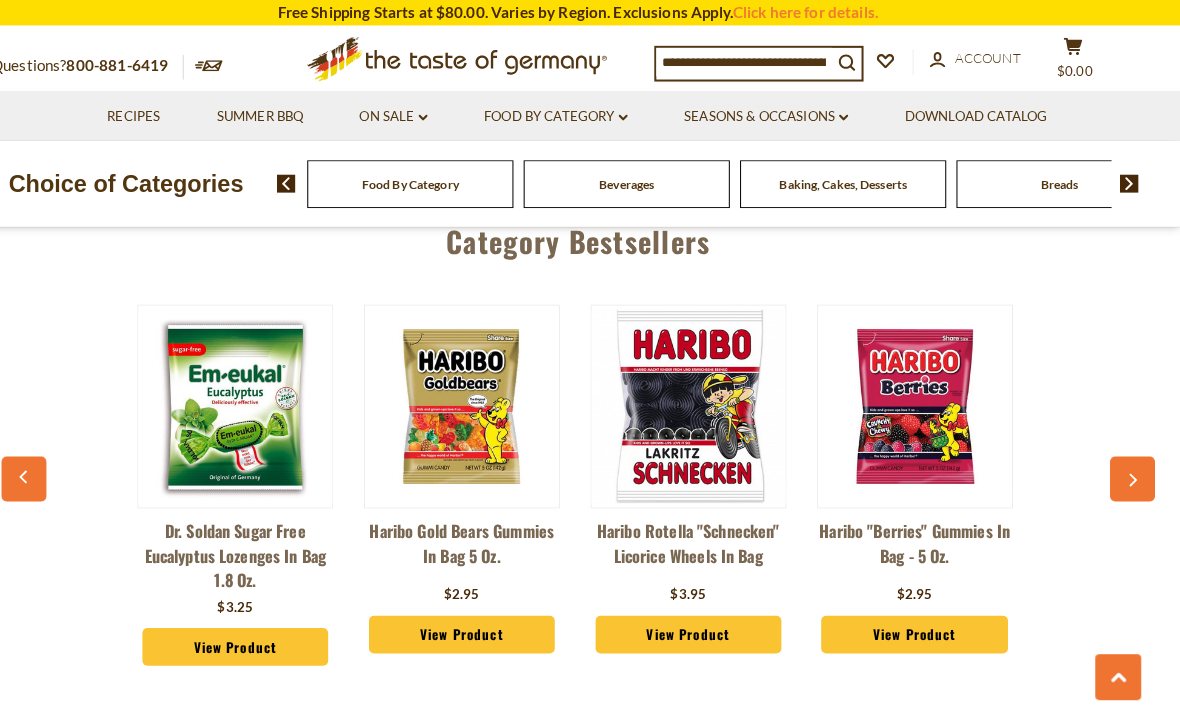click at bounding box center [47, 469] 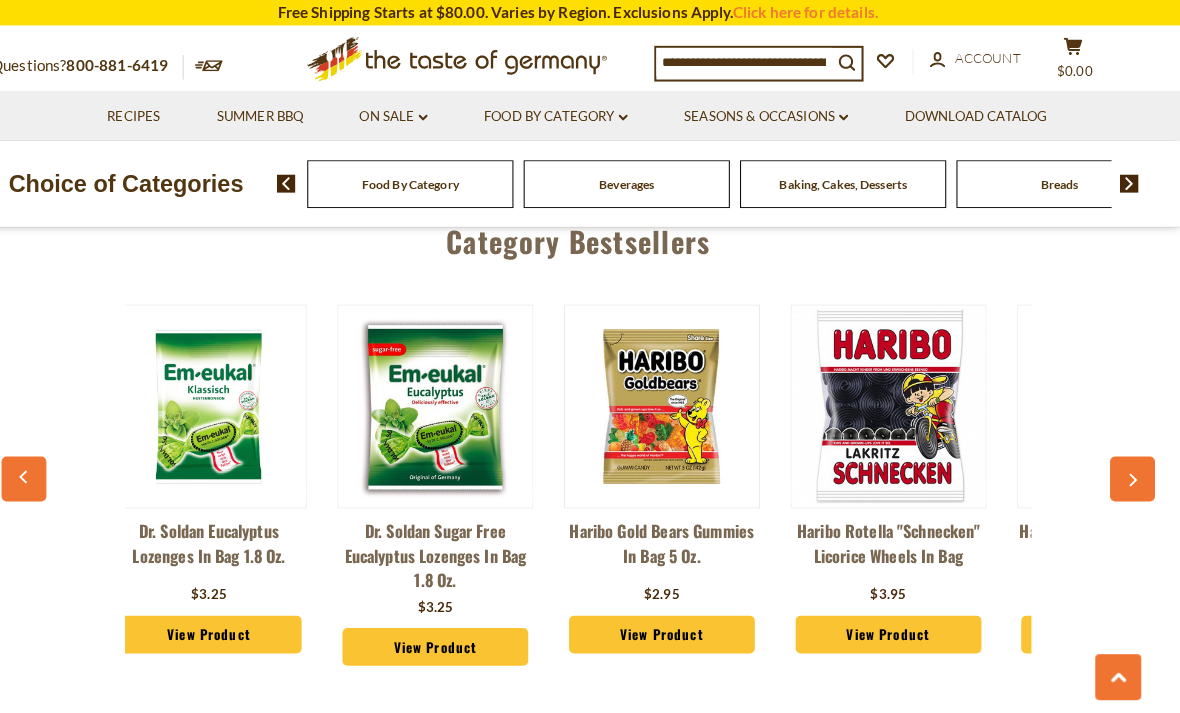 scroll, scrollTop: 0, scrollLeft: 3, axis: horizontal 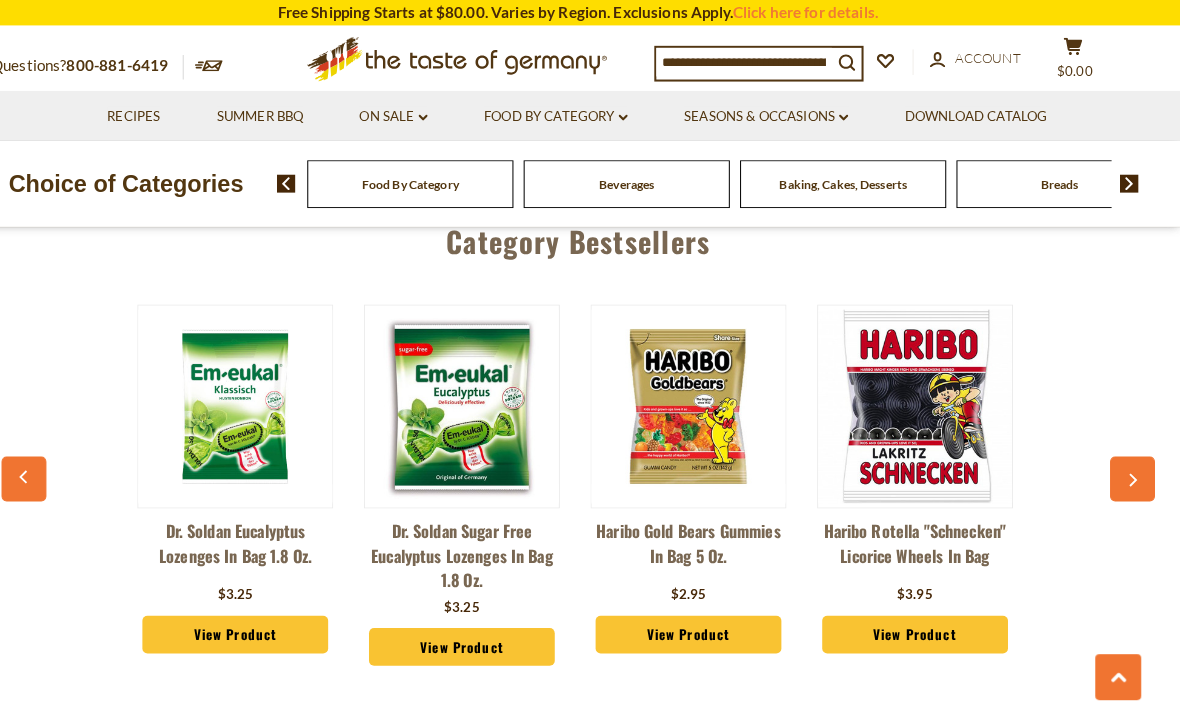 click 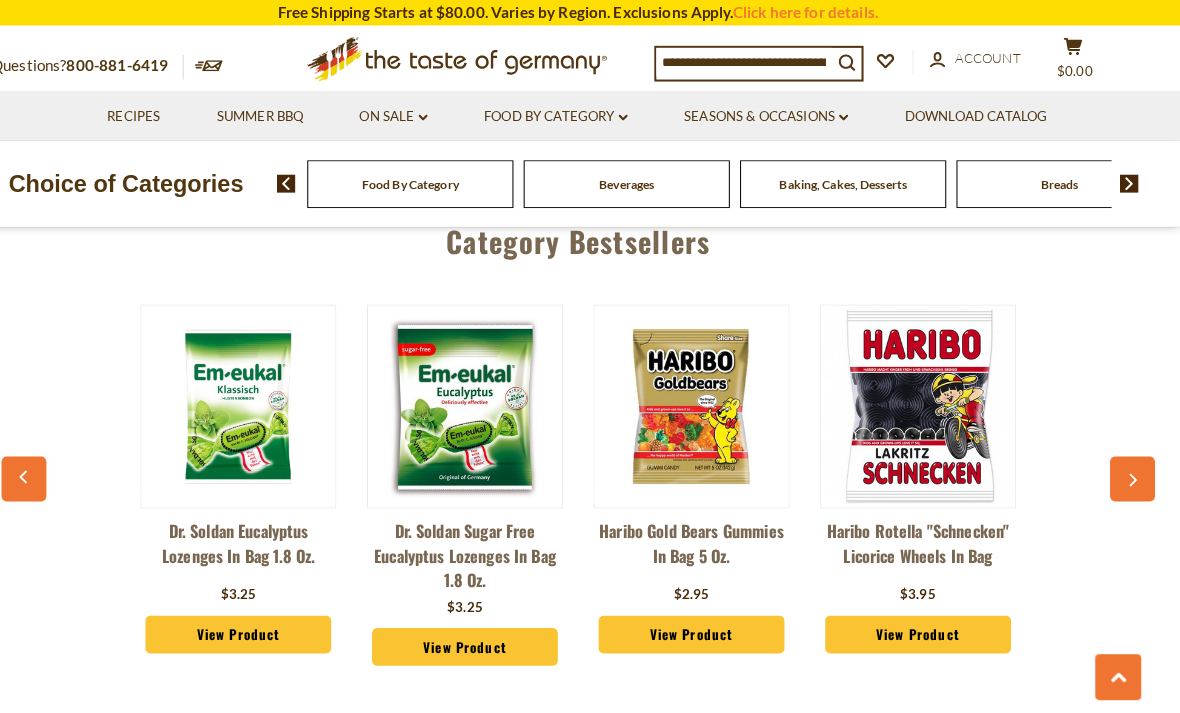 click 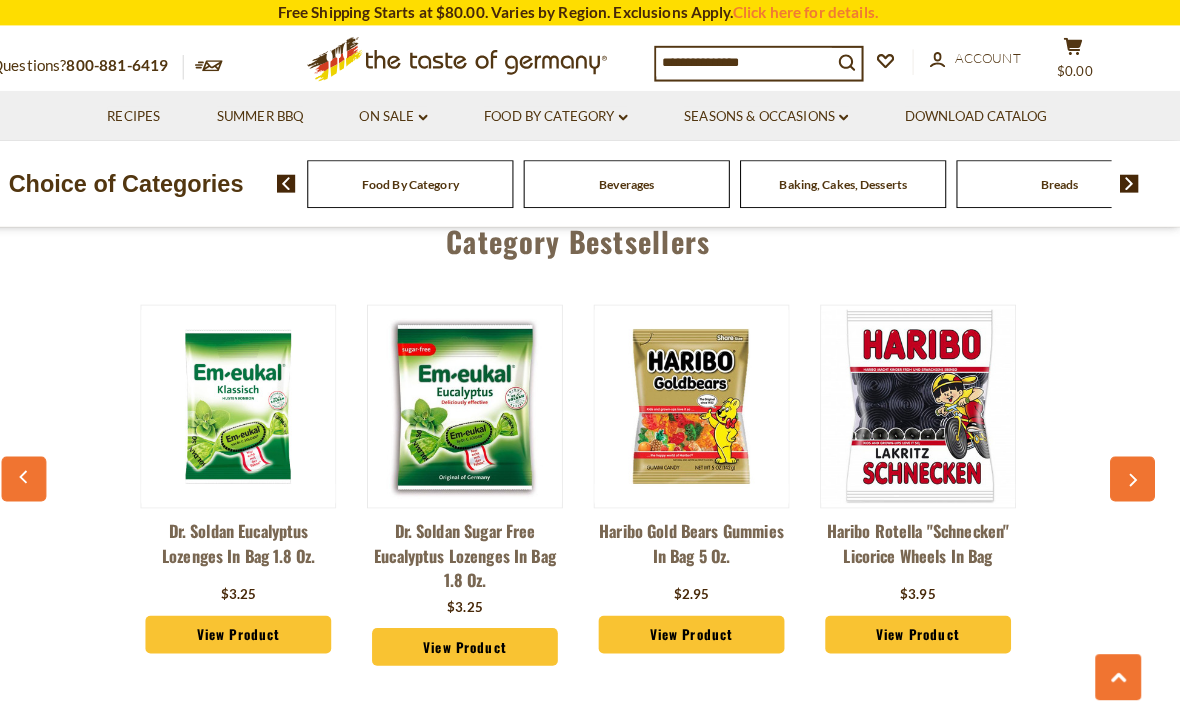 click at bounding box center (47, 469) 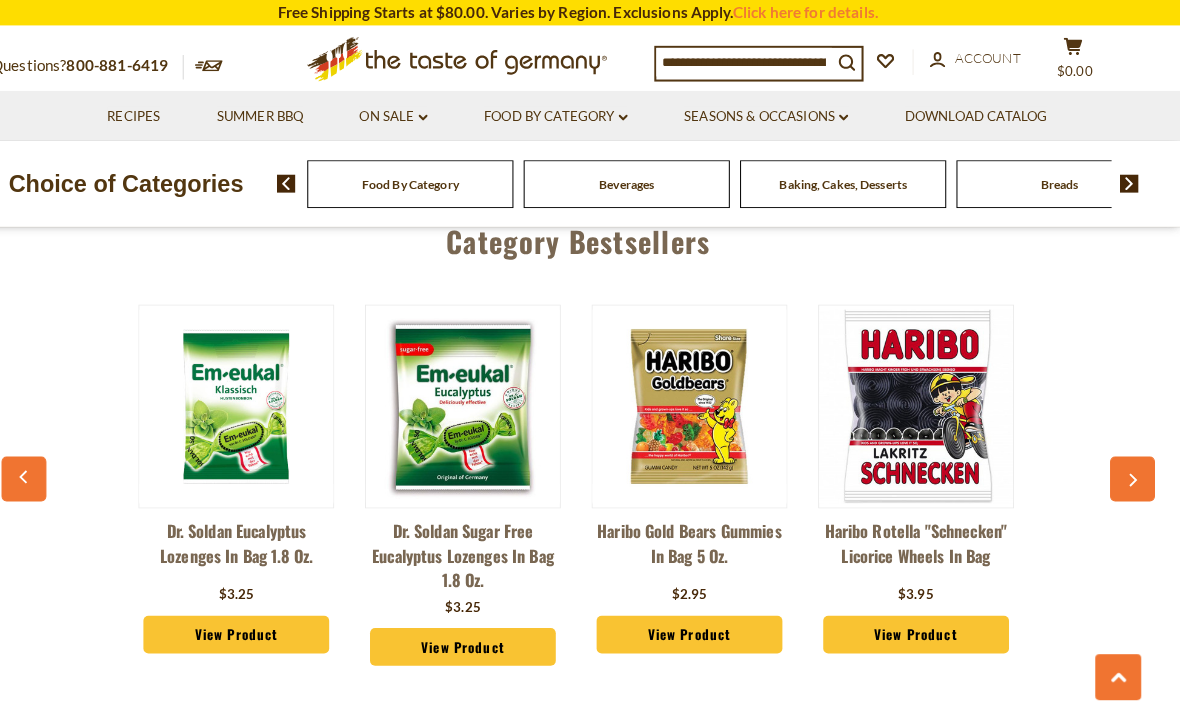 scroll, scrollTop: 0, scrollLeft: 0, axis: both 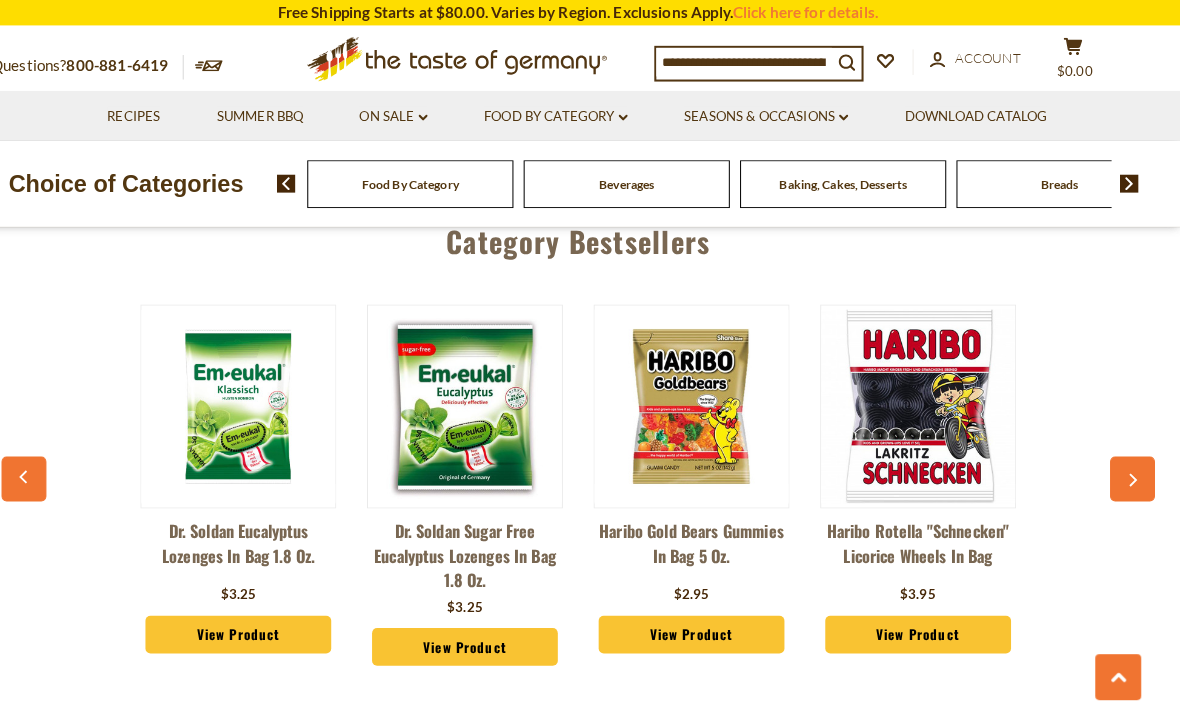 click on "Food By Category
dropdown_arrow" at bounding box center [568, 115] 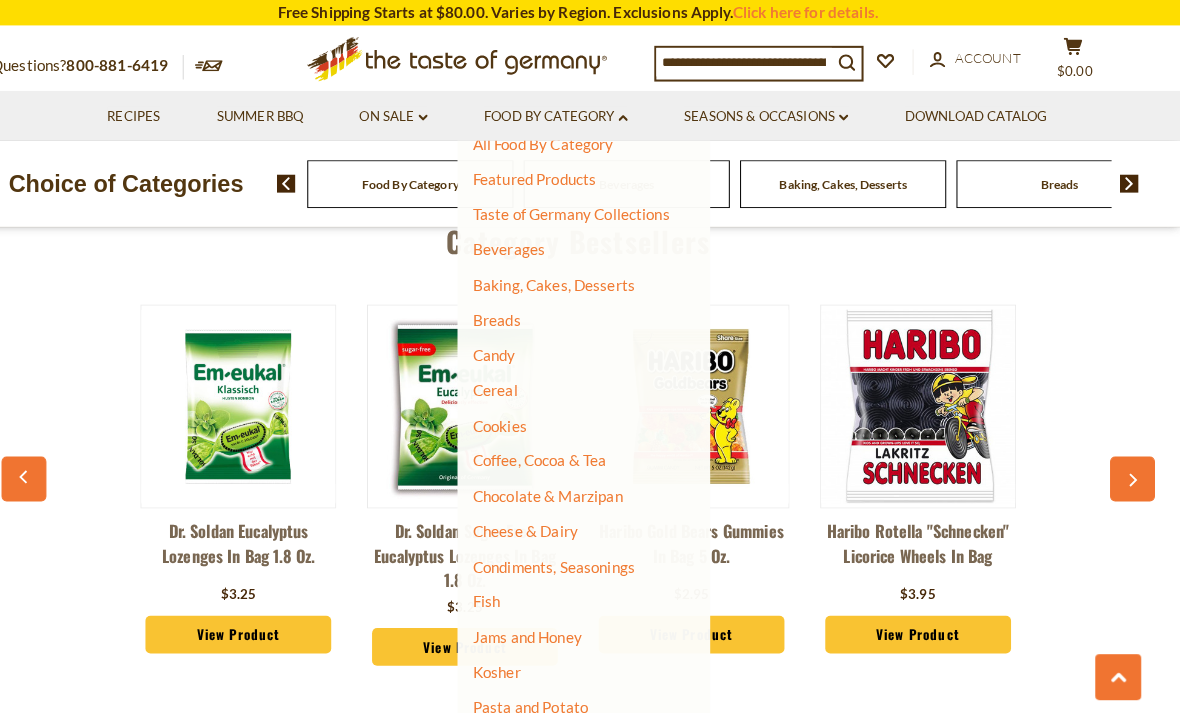 scroll, scrollTop: 27, scrollLeft: 0, axis: vertical 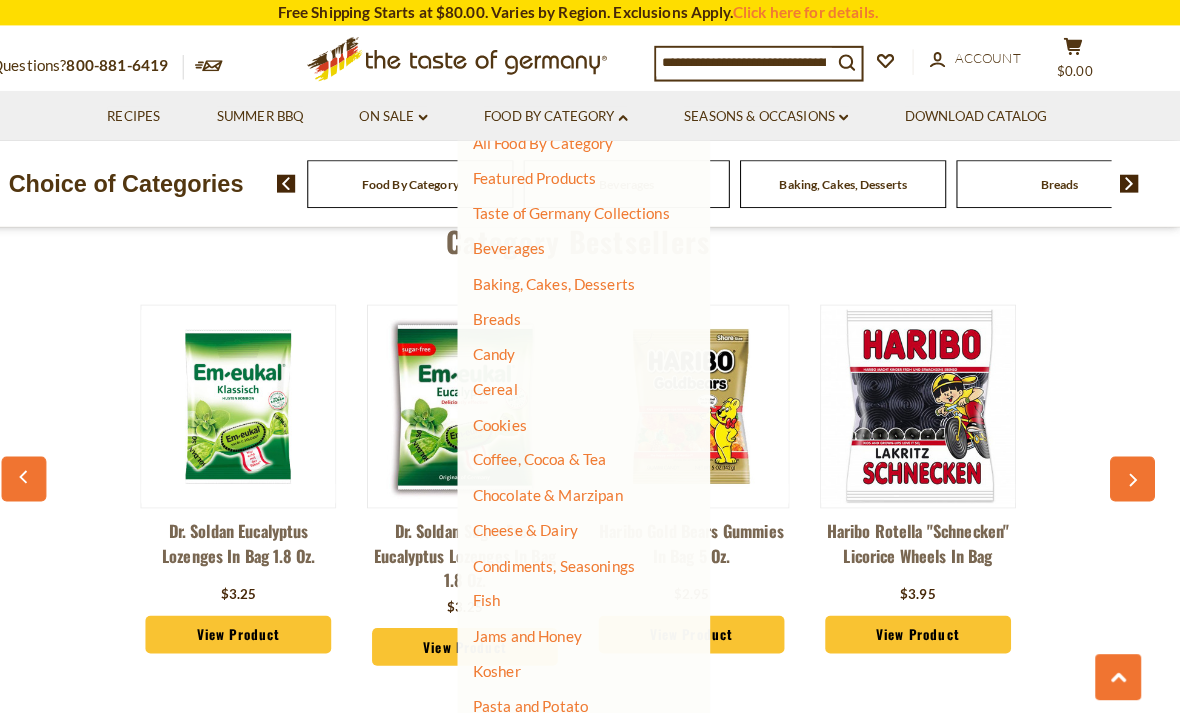 click on "All Food By Category
Featured Products
Taste of Germany Collections
Beverages
Baking, Cakes, Desserts
Breads
Candy
Cereal
Cookies
Coffee, Cocoa & Tea
Chocolate & Marzipan
Cheese & Dairy
Condiments, Seasonings
Fish
Jams and Honey
Kosher
Pasta and Potato
Pickled Vegetables
Plant-Based
Salad Dressings & Dips
Savory Snacks
Sausages
Soups & Sauces
Toppings
Health & Wellness" at bounding box center [588, 589] 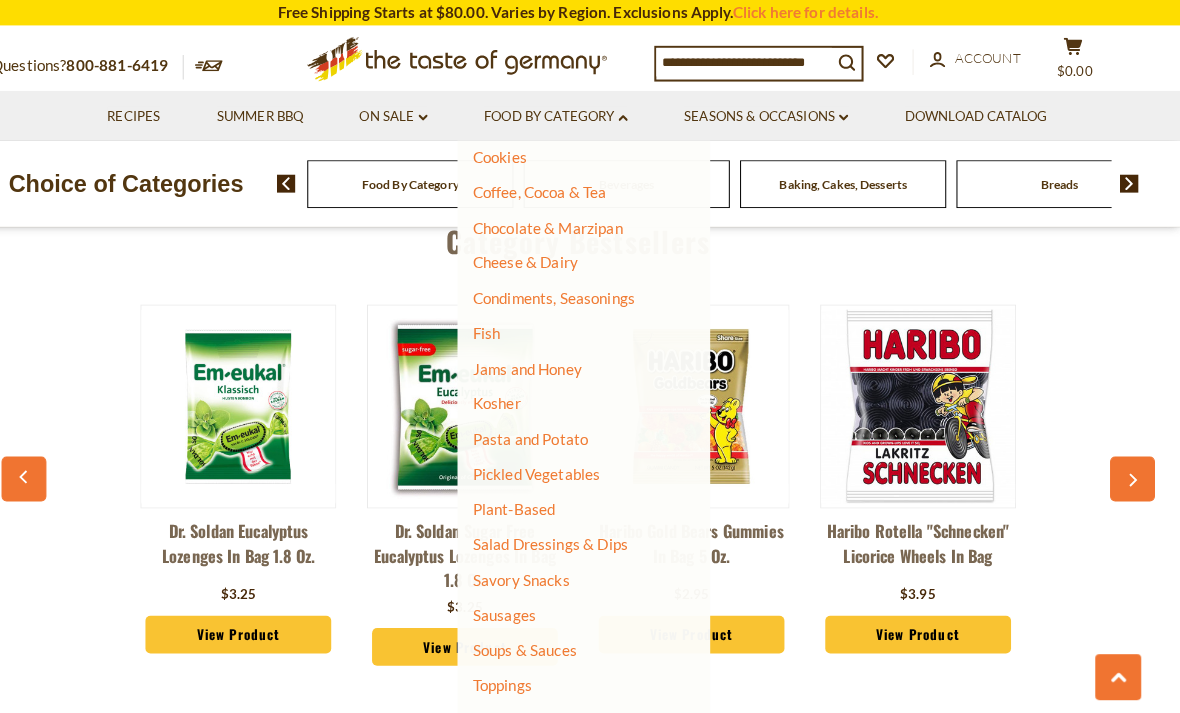 scroll, scrollTop: 288, scrollLeft: 0, axis: vertical 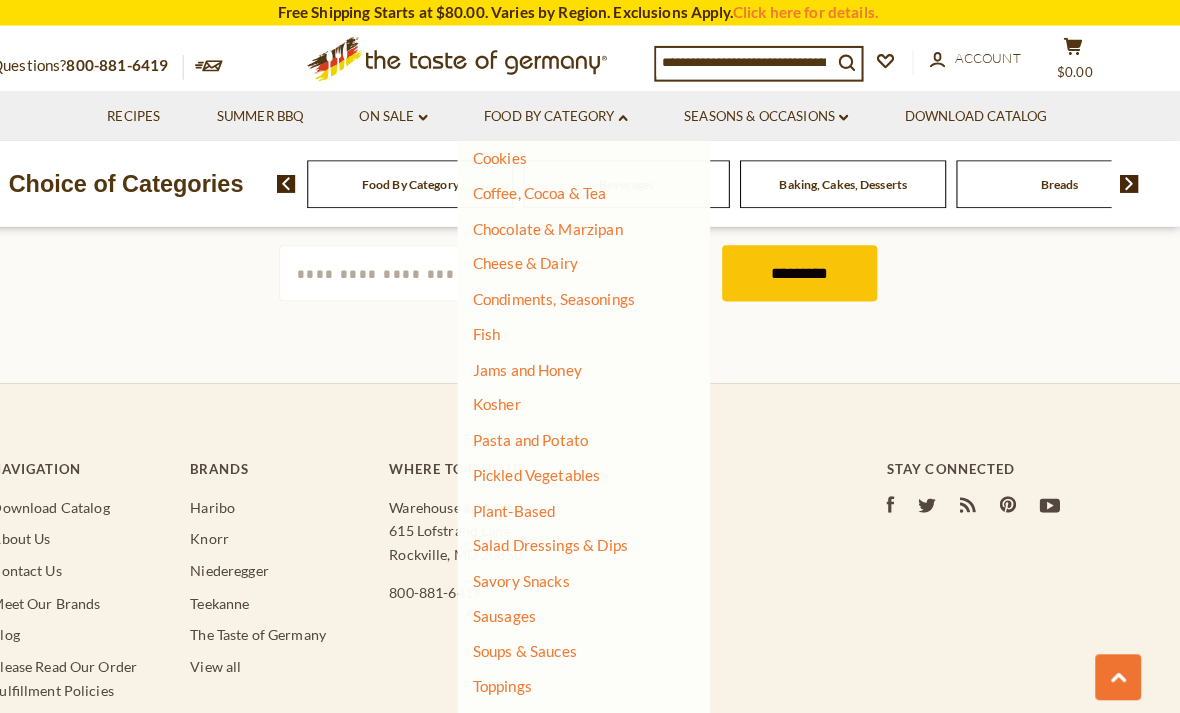 click on "Cheese & Dairy" at bounding box center [538, 258] 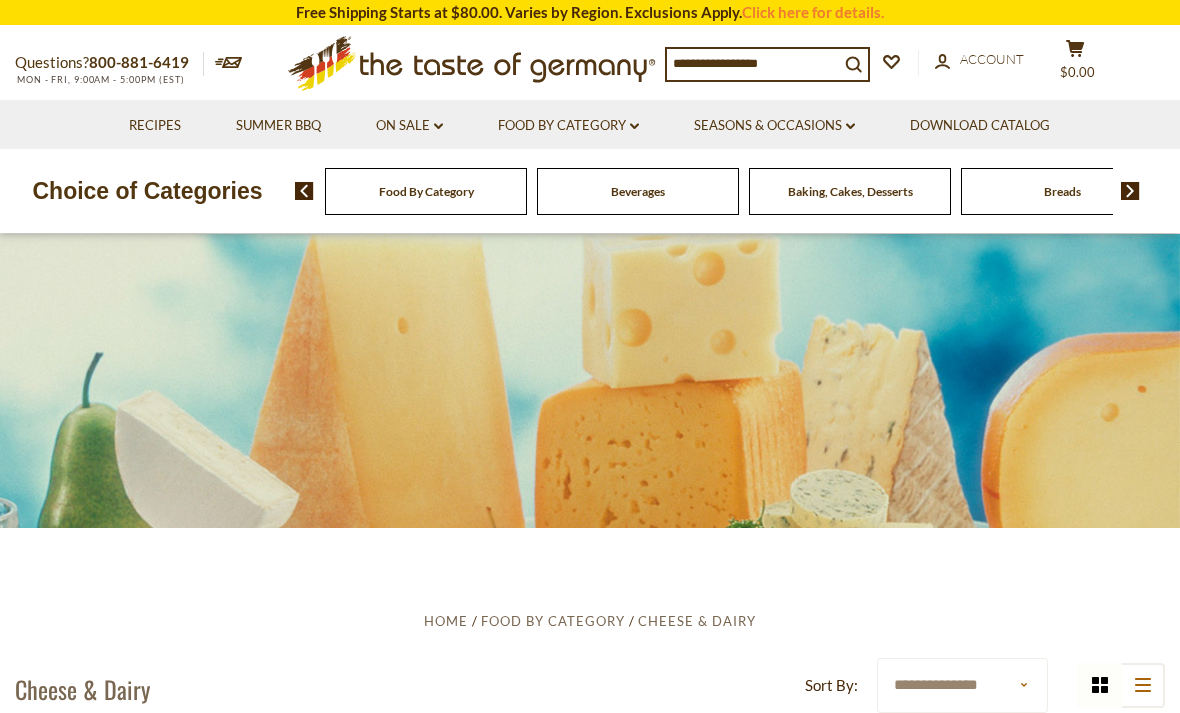 scroll, scrollTop: 0, scrollLeft: 0, axis: both 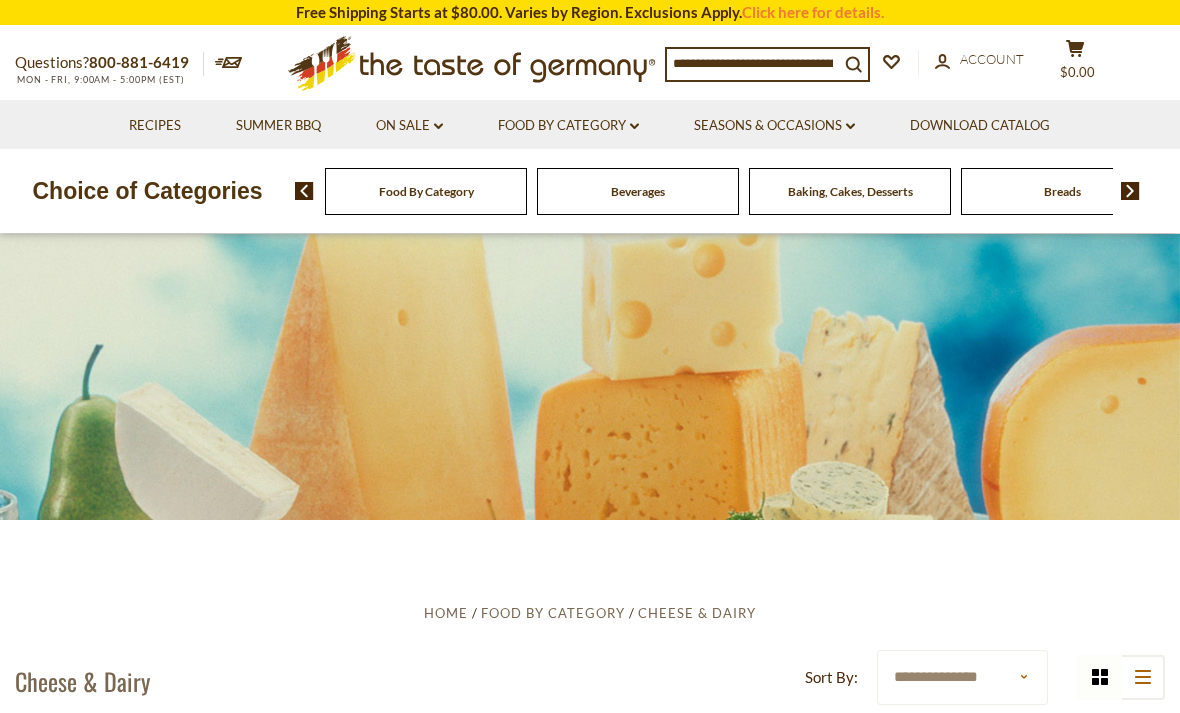 click on "Food By Category
dropdown_arrow" at bounding box center (568, 126) 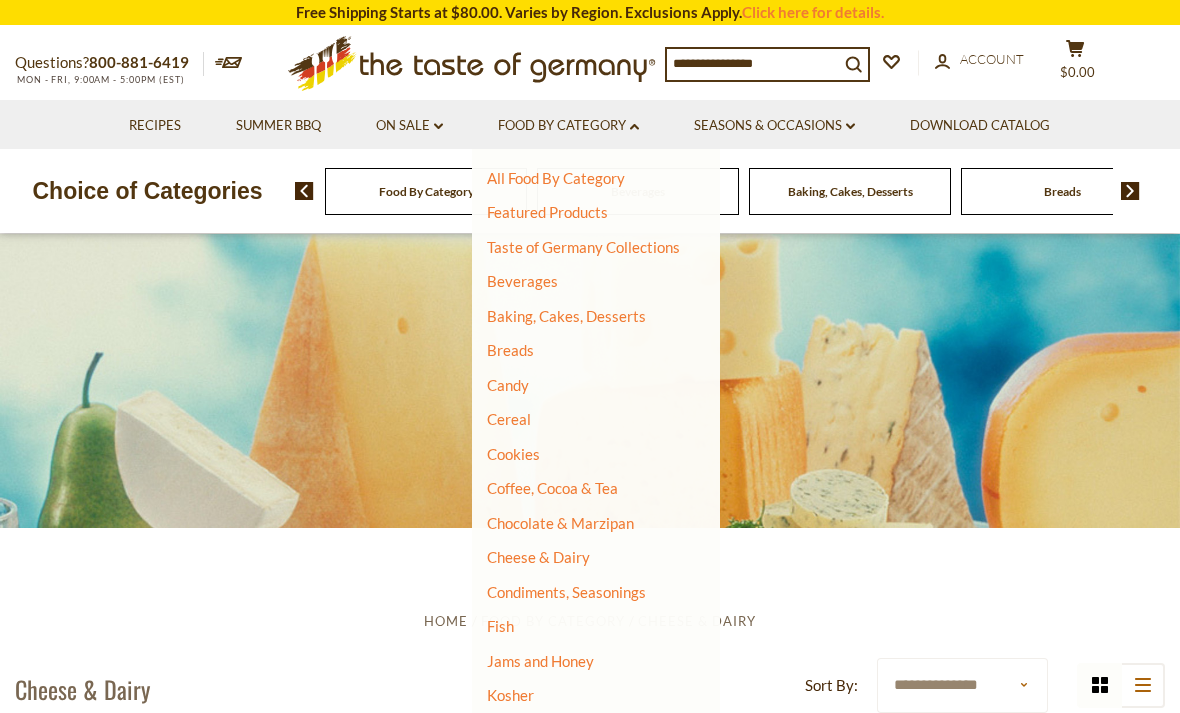 click on "Breads" at bounding box center [510, 350] 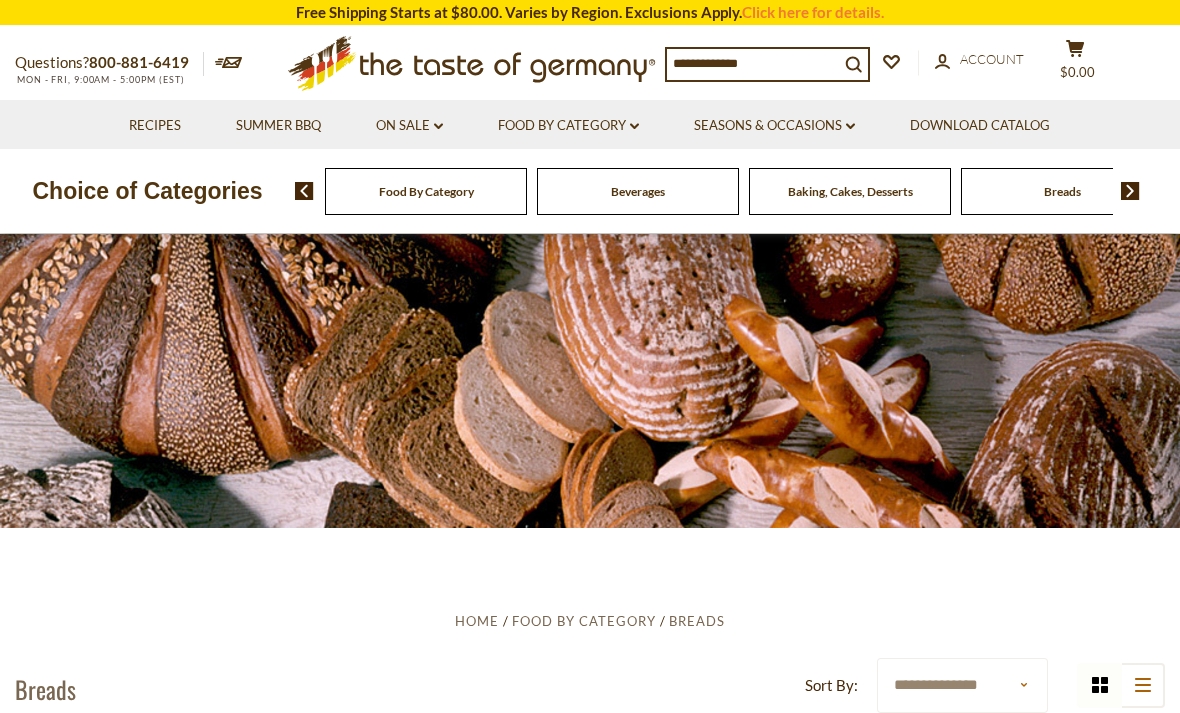 scroll, scrollTop: 0, scrollLeft: 0, axis: both 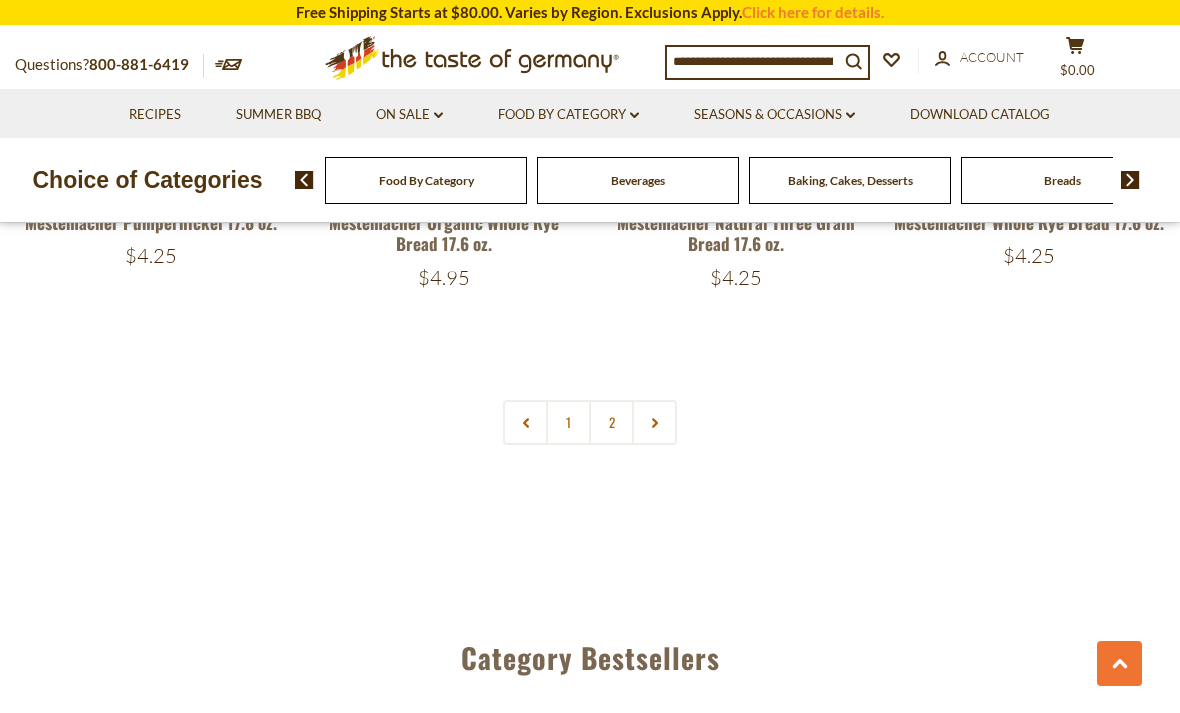click at bounding box center (654, 422) 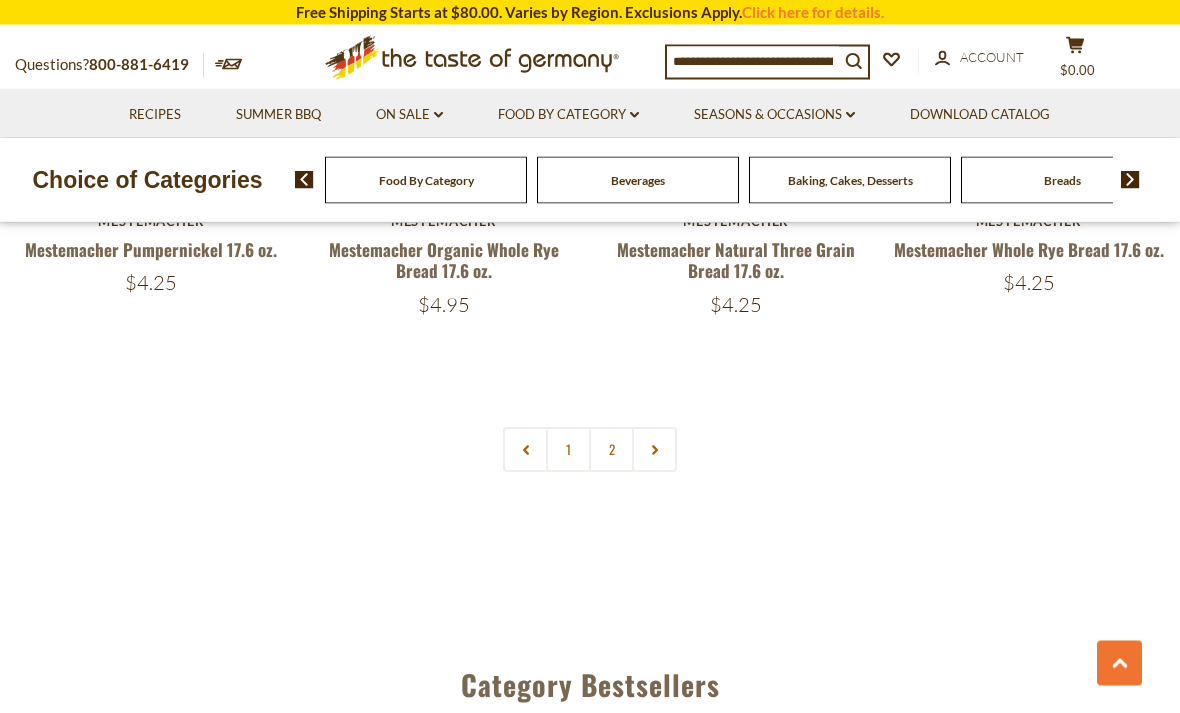 scroll, scrollTop: 4650, scrollLeft: 0, axis: vertical 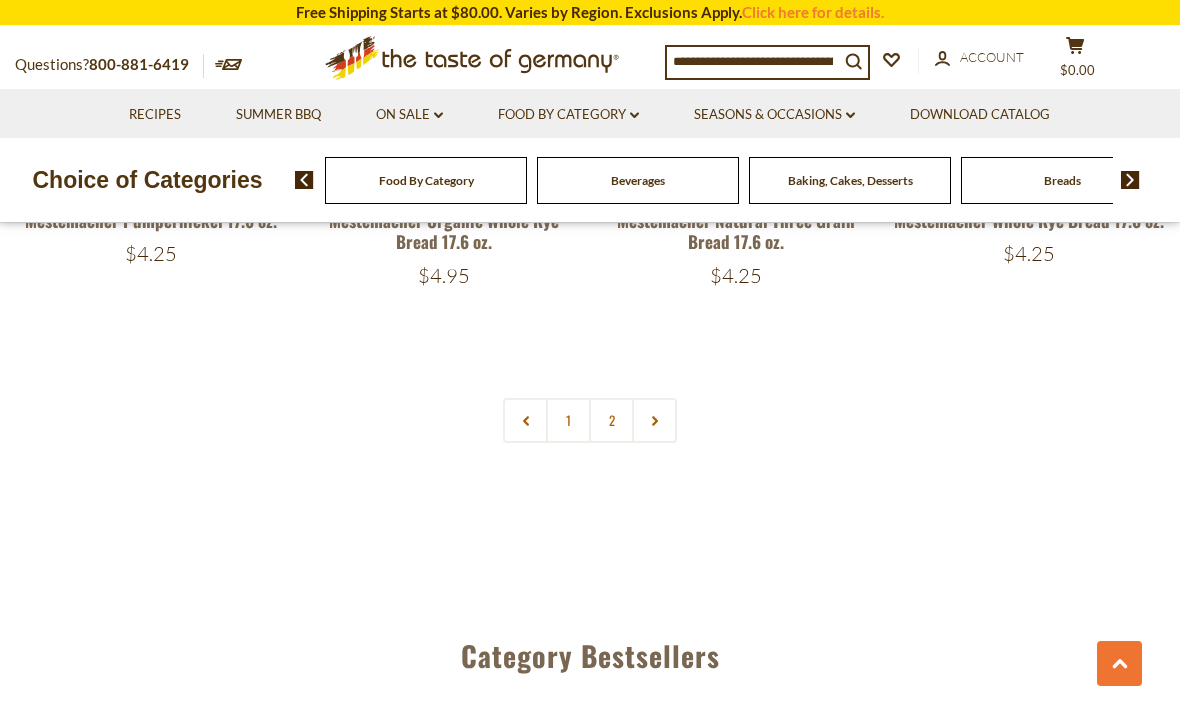 click at bounding box center [654, 420] 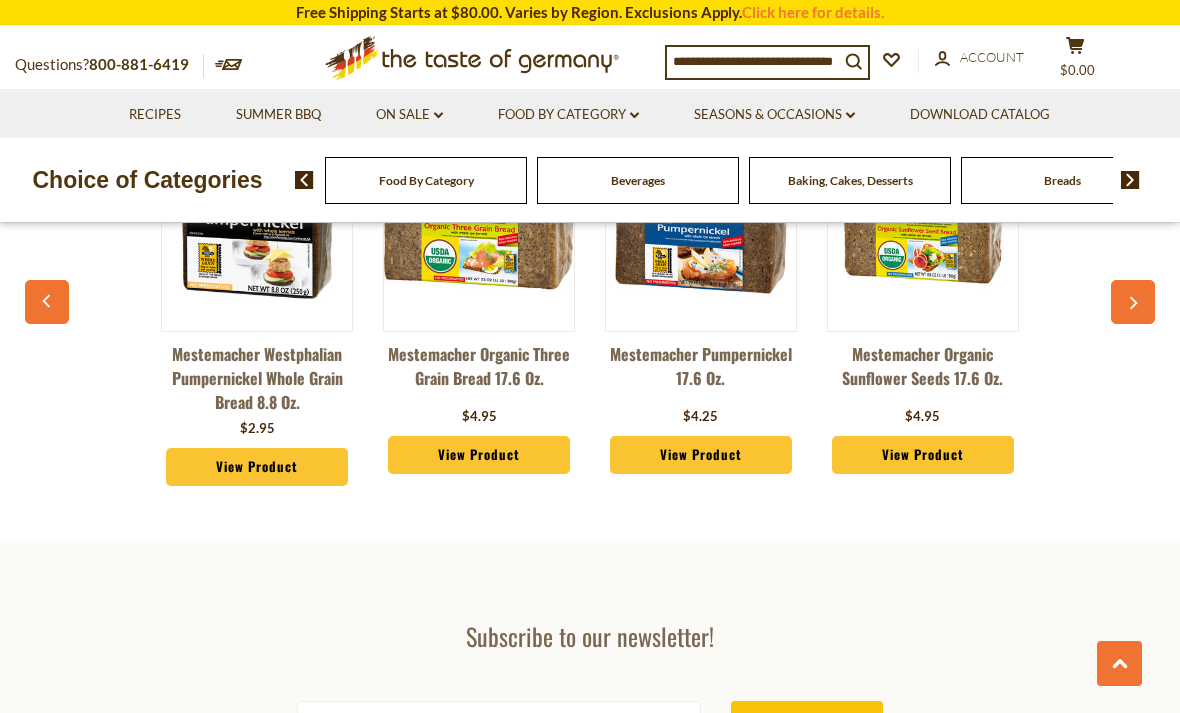 scroll, scrollTop: 5232, scrollLeft: 0, axis: vertical 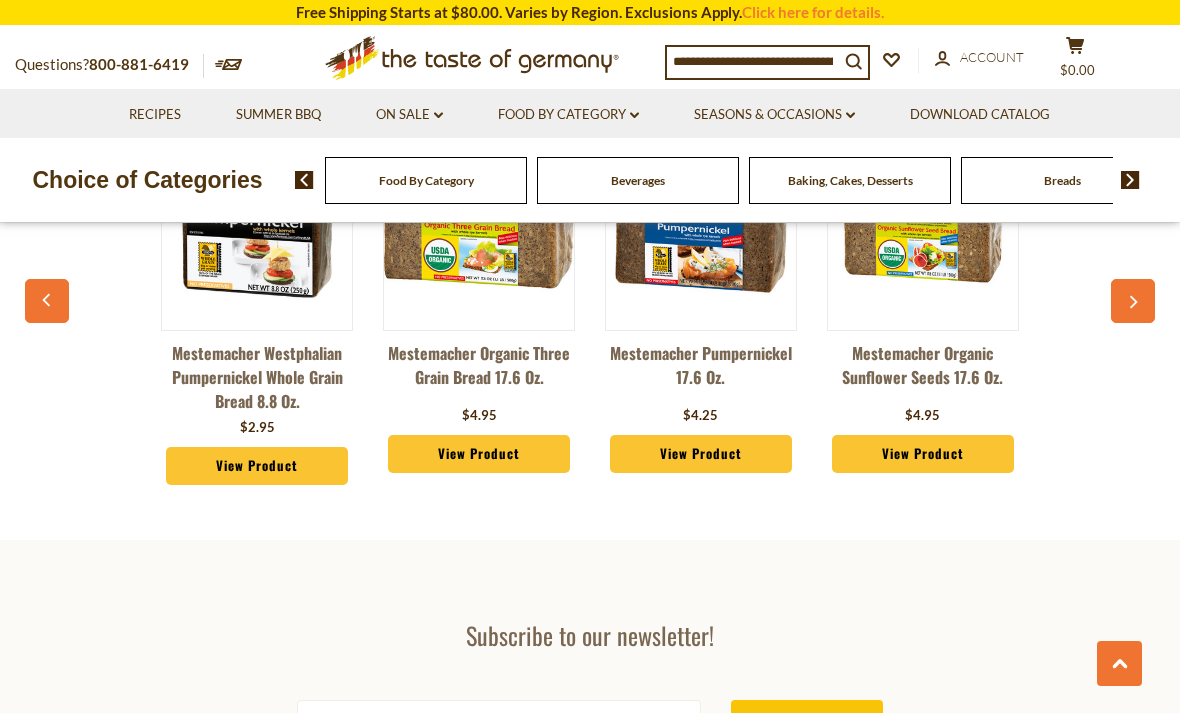 click on "Summer BBQ" at bounding box center (278, 115) 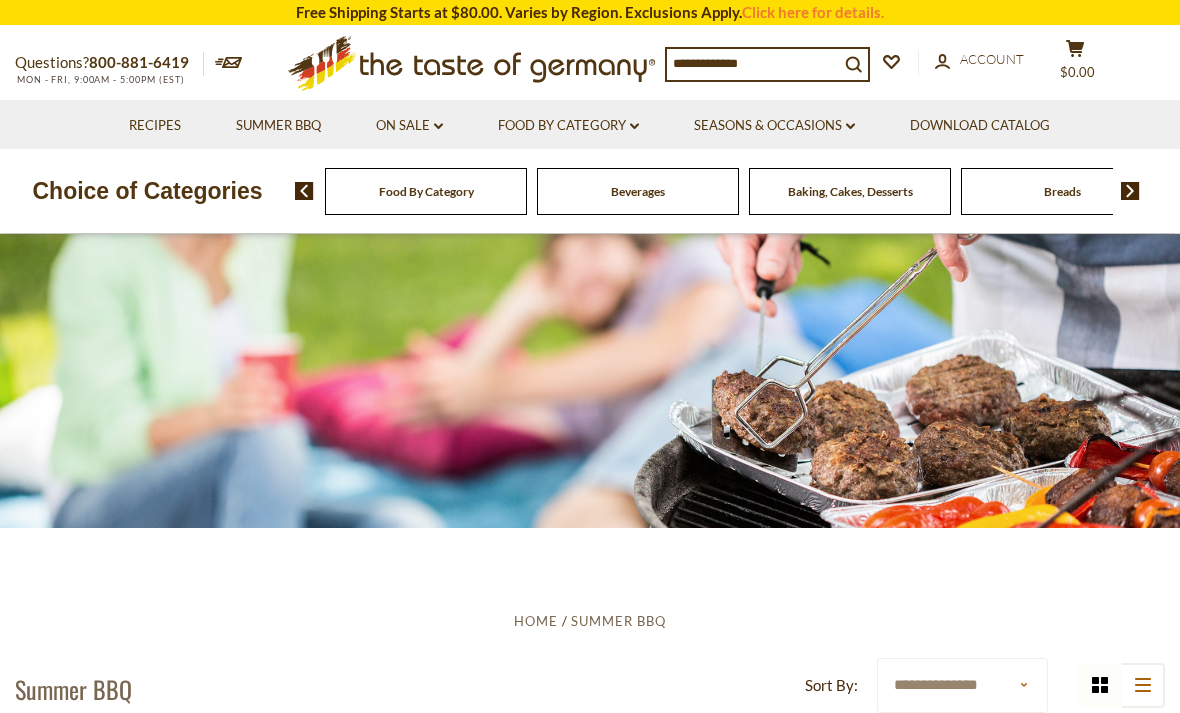 scroll, scrollTop: 0, scrollLeft: 0, axis: both 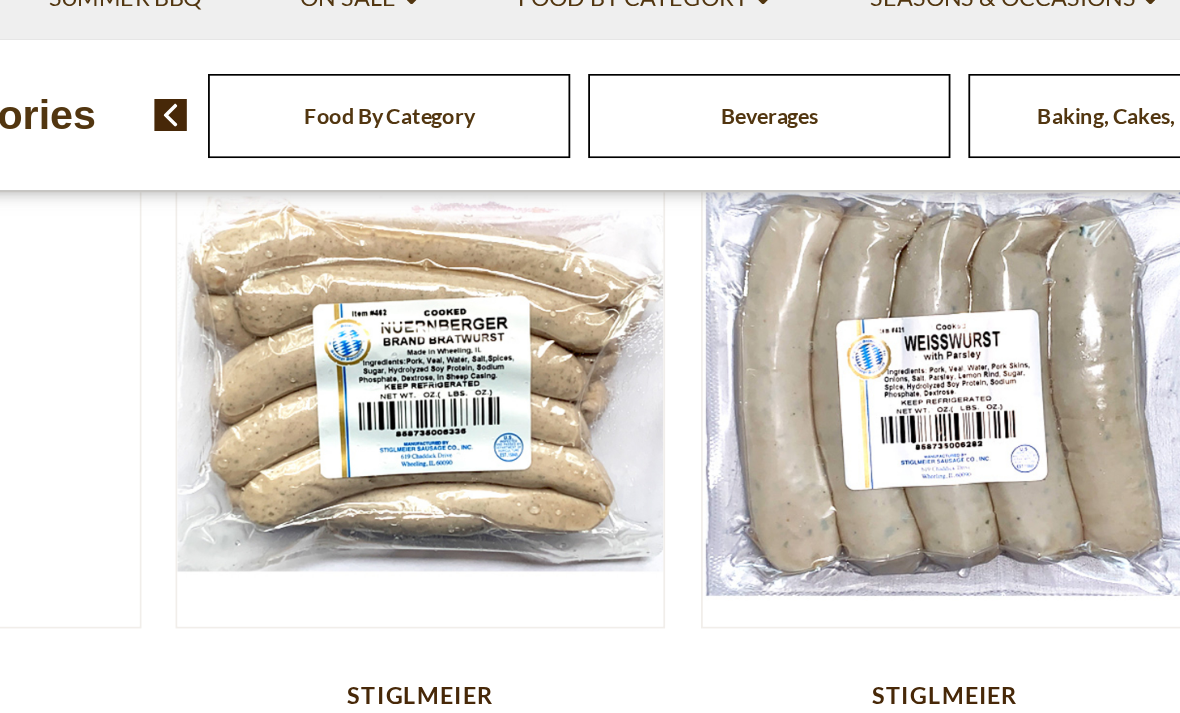 click on "Quick View" at bounding box center [443, -20] 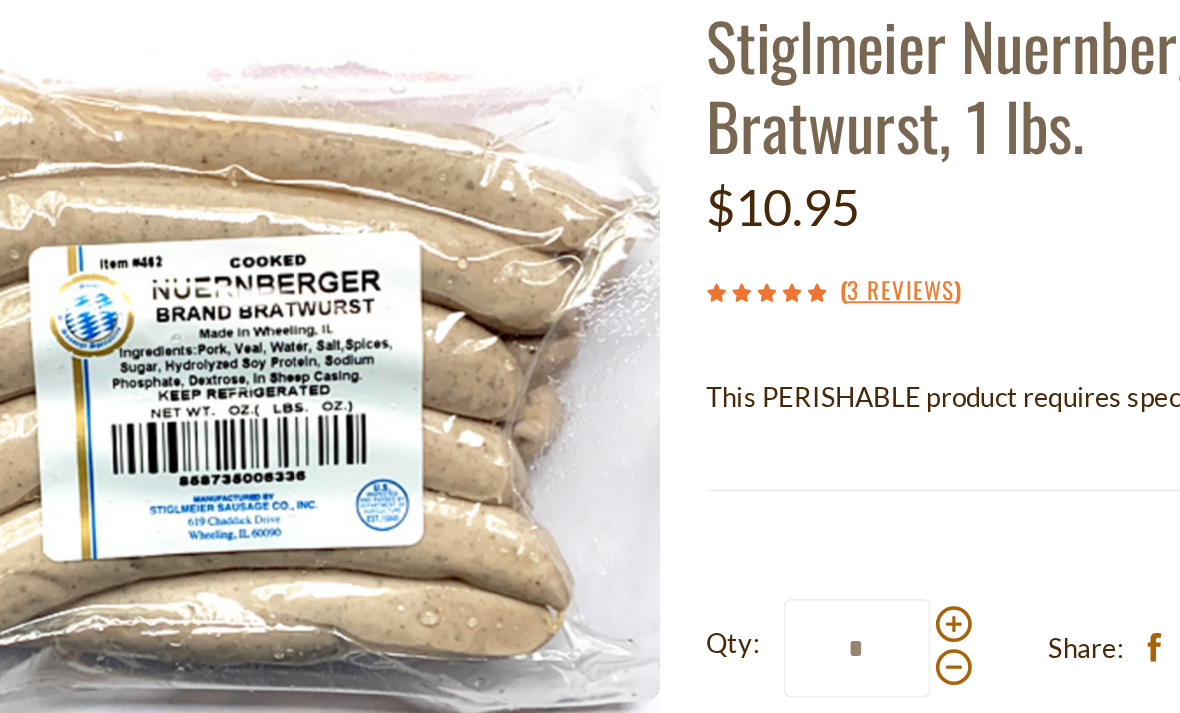 scroll, scrollTop: 0, scrollLeft: 0, axis: both 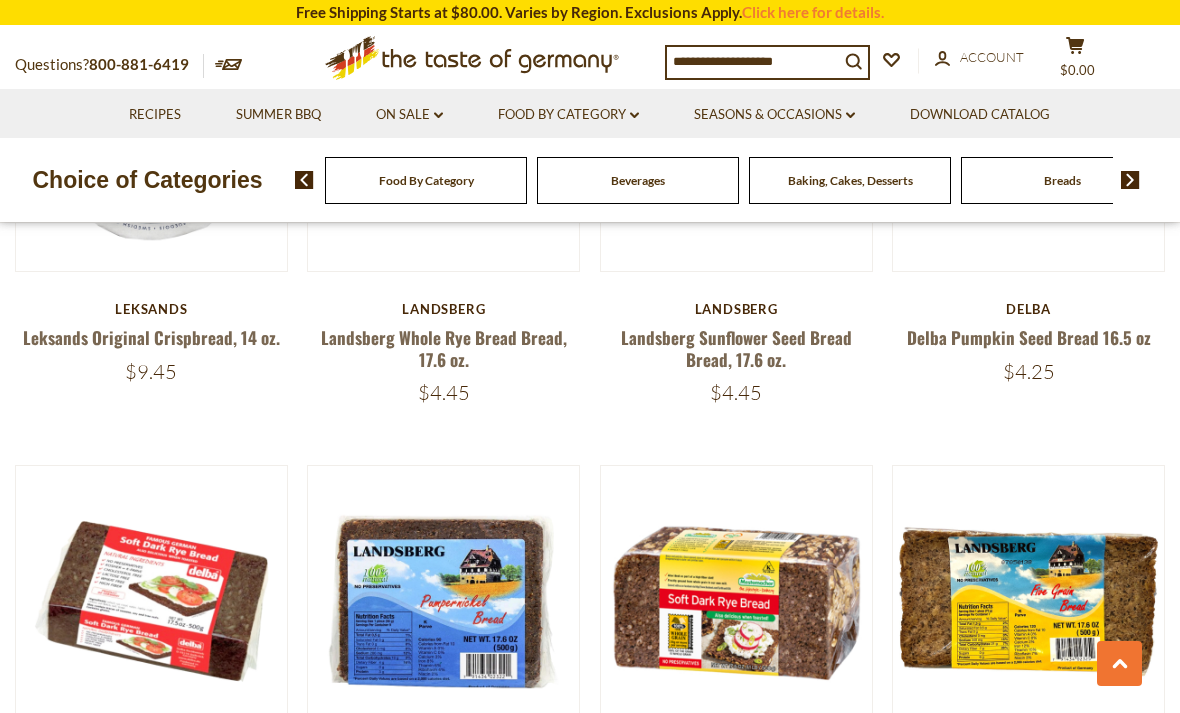 click on ".st0{fill:#EDD300;}
.st1{fill:#D33E21;}" 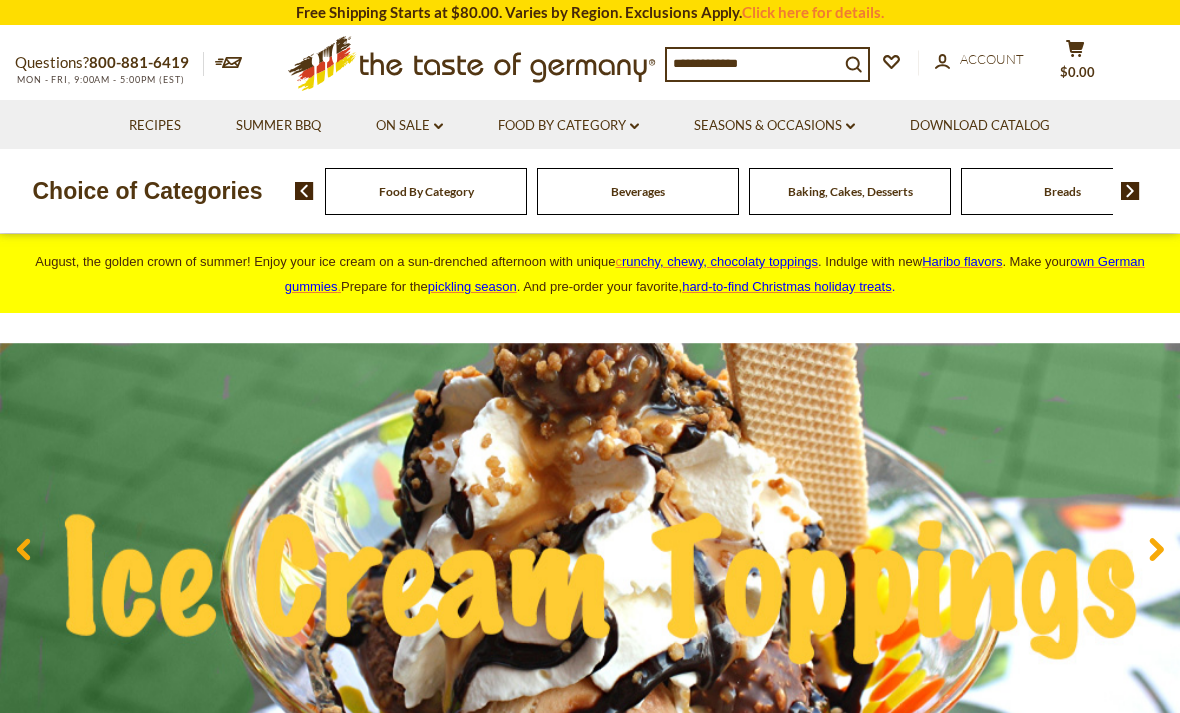 scroll, scrollTop: 0, scrollLeft: 0, axis: both 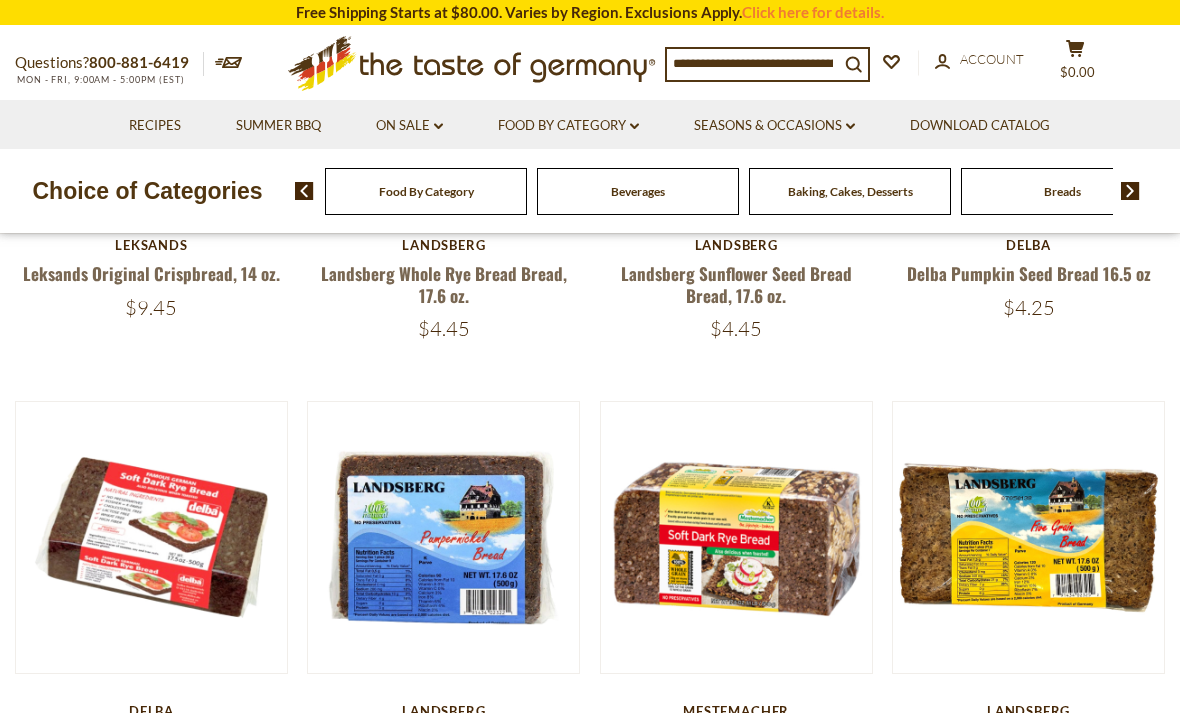 click on "Food By Category
dropdown_arrow" at bounding box center (568, 126) 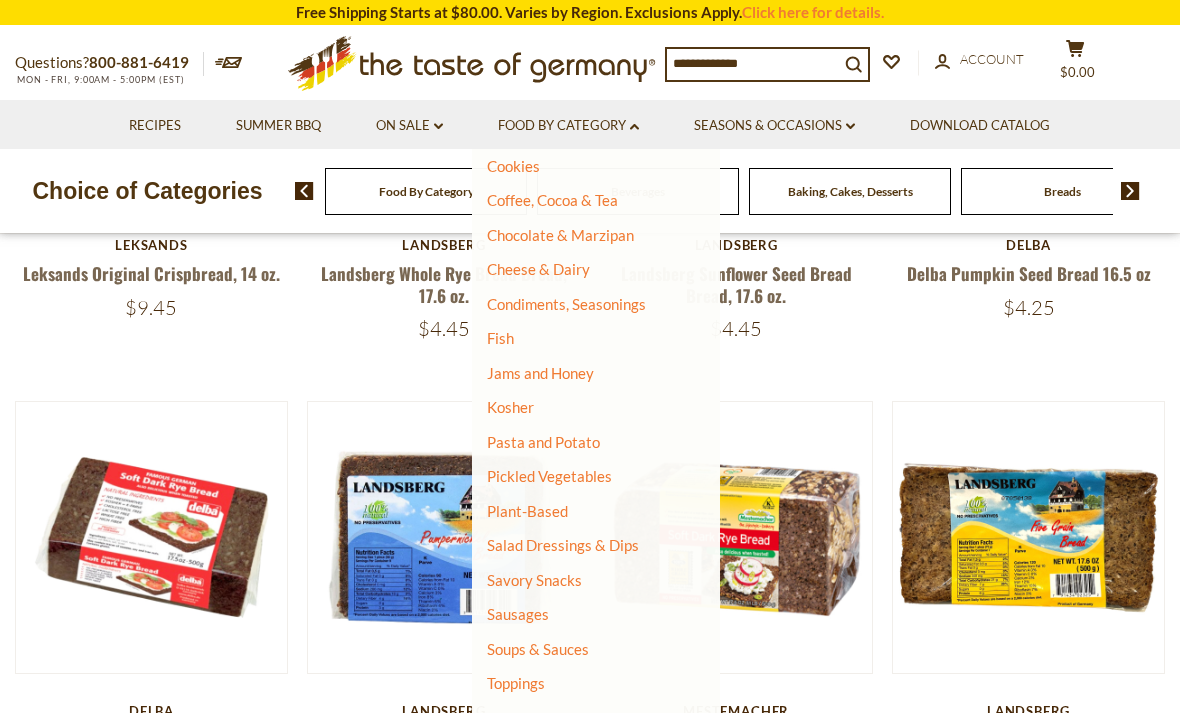 scroll, scrollTop: 288, scrollLeft: 0, axis: vertical 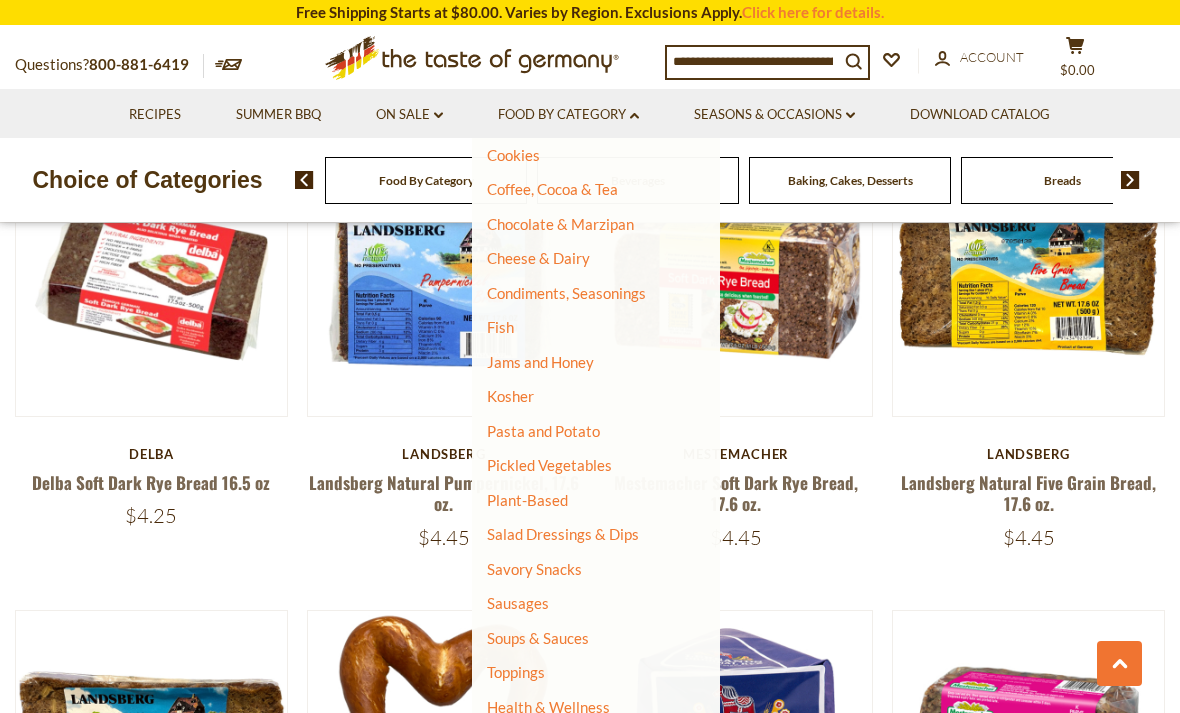 click on "Soups & Sauces" at bounding box center [538, 638] 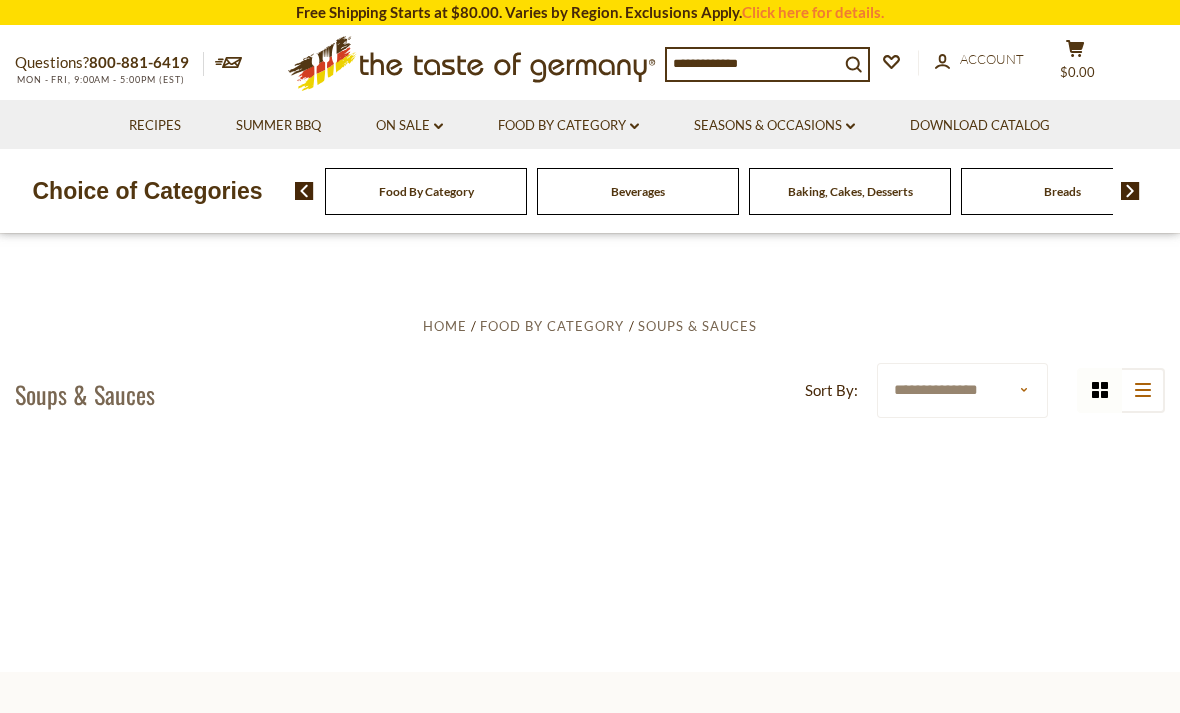 scroll, scrollTop: 0, scrollLeft: 0, axis: both 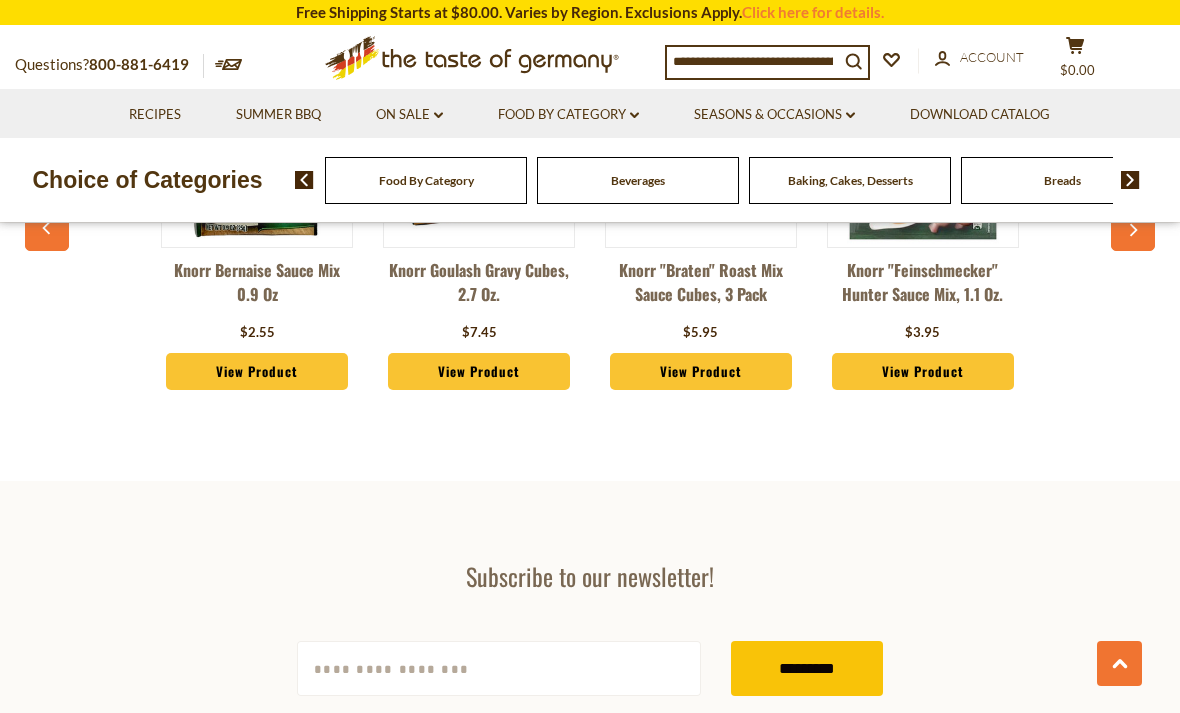 click on "Food By Category
dropdown_arrow" at bounding box center (568, 115) 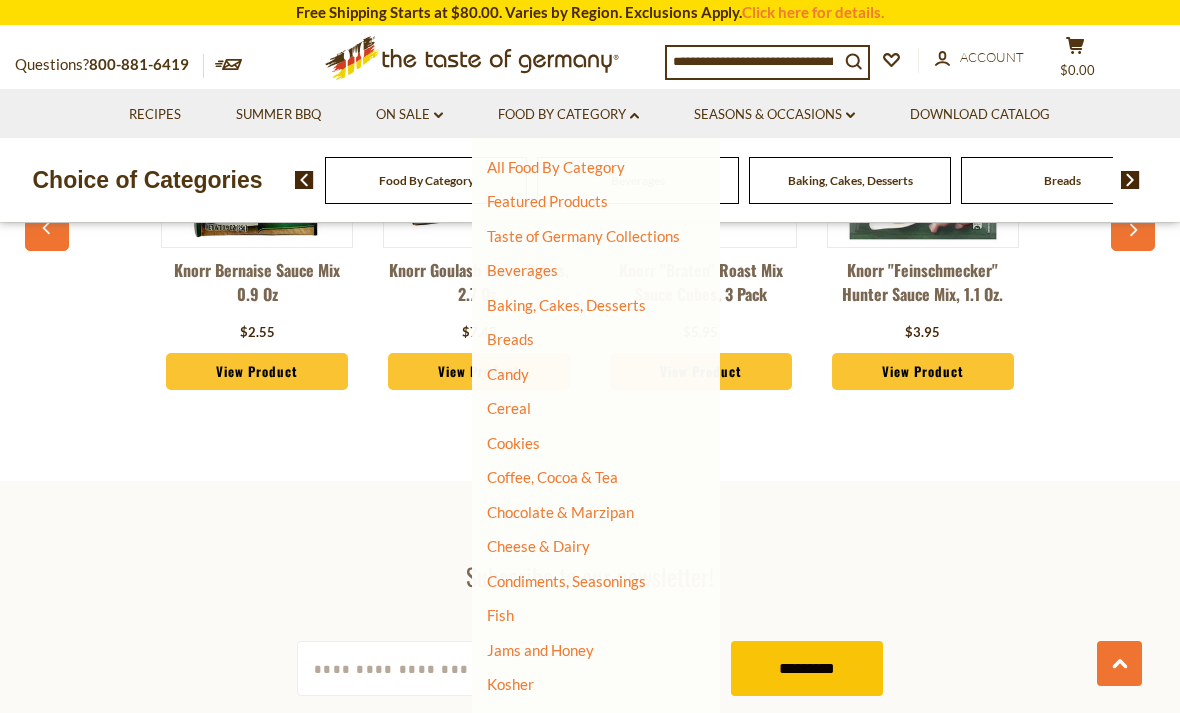 click on "Candy" at bounding box center (508, 374) 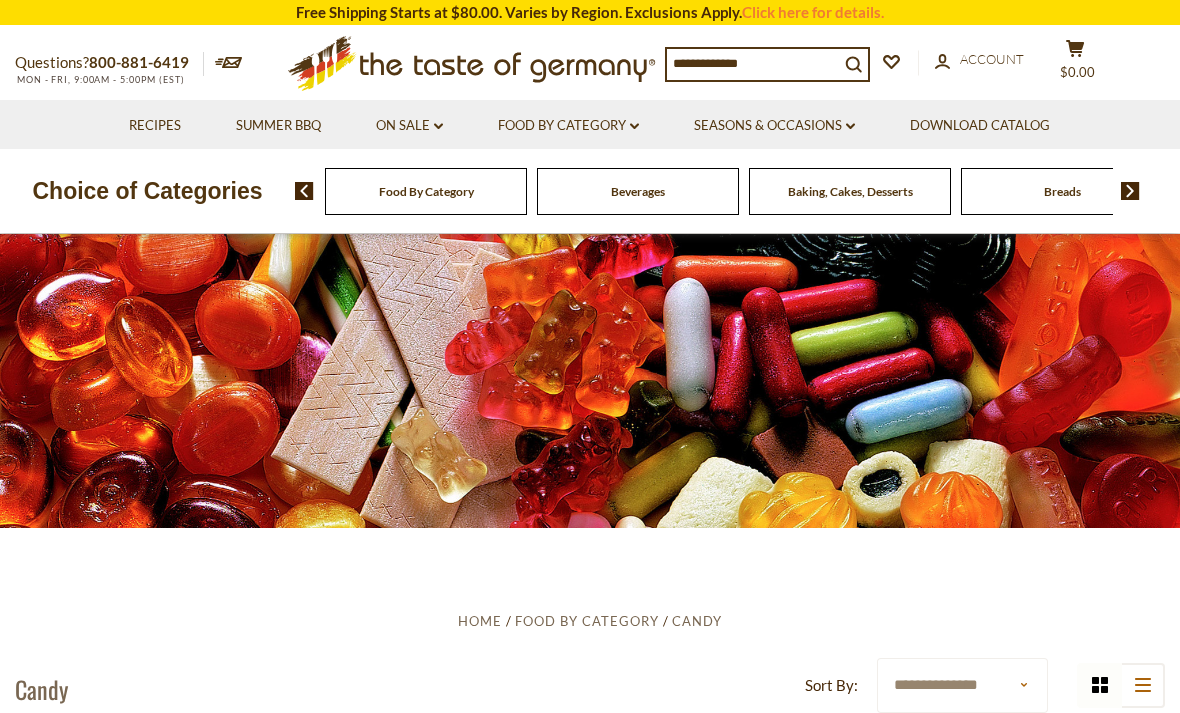 scroll, scrollTop: 0, scrollLeft: 0, axis: both 